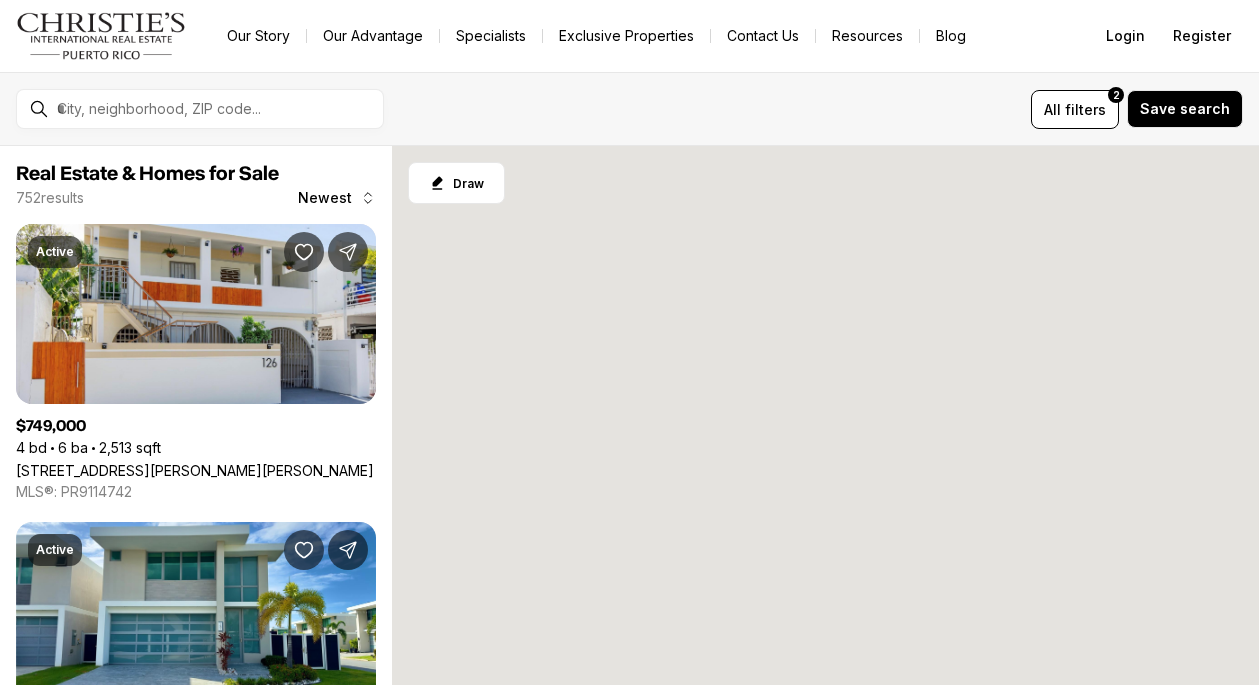 scroll, scrollTop: 0, scrollLeft: 0, axis: both 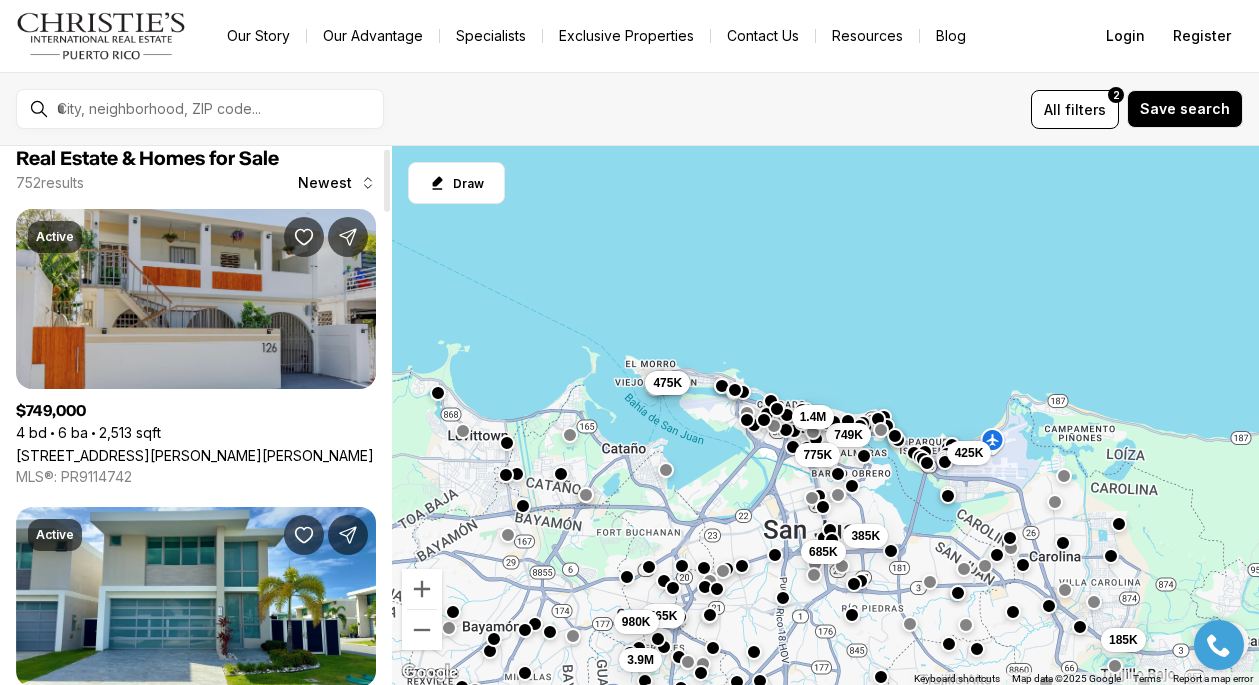 click on "126 MARIA MOZCO, SAN JUAN PR, 00911" at bounding box center [195, 455] 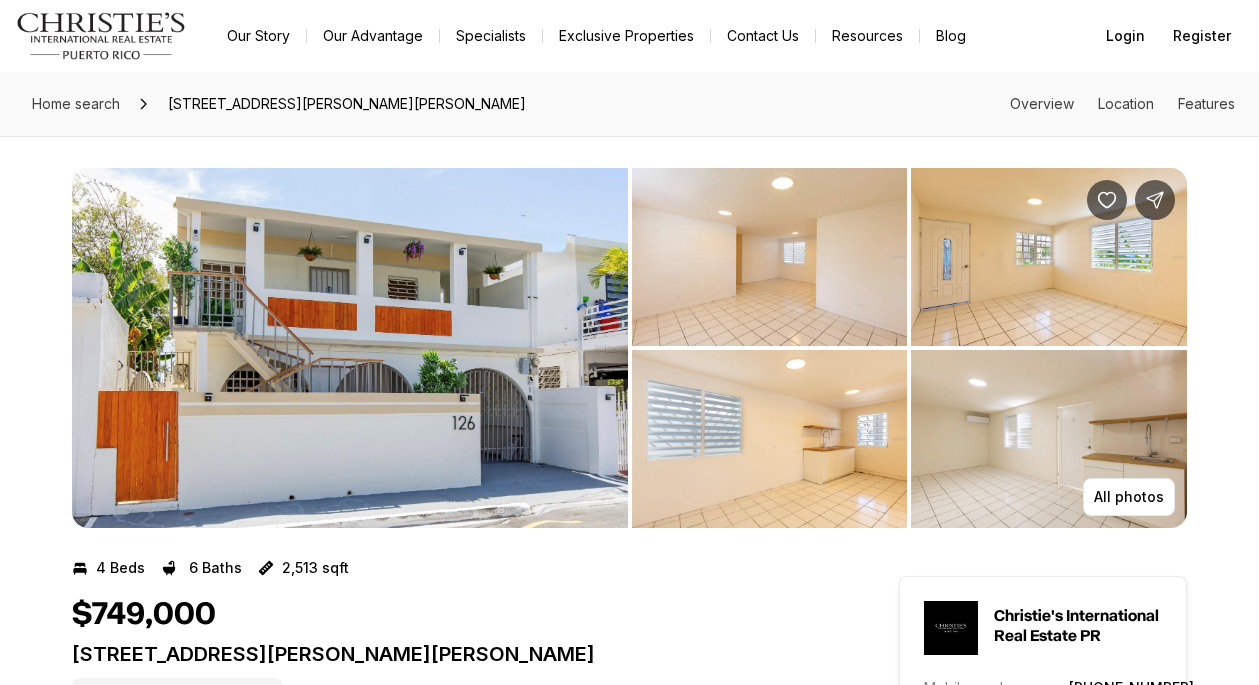 scroll, scrollTop: 0, scrollLeft: 0, axis: both 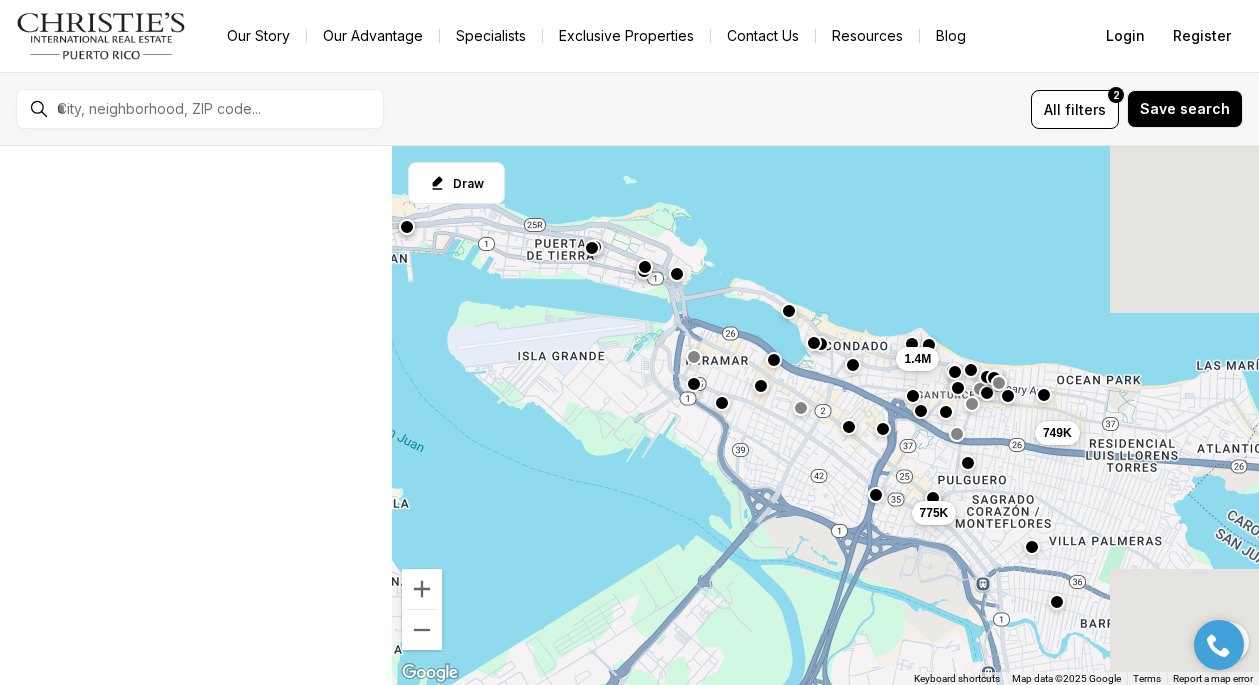 drag, startPoint x: 855, startPoint y: 441, endPoint x: 634, endPoint y: 388, distance: 227.26636 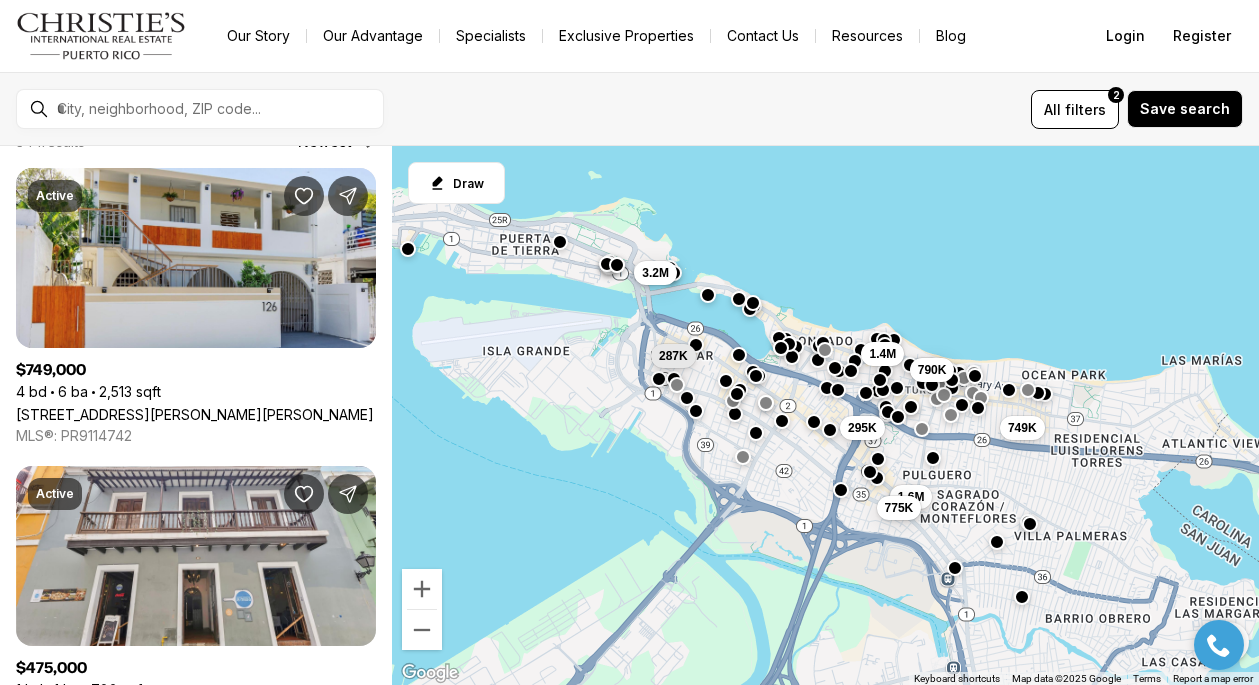 scroll, scrollTop: 0, scrollLeft: 0, axis: both 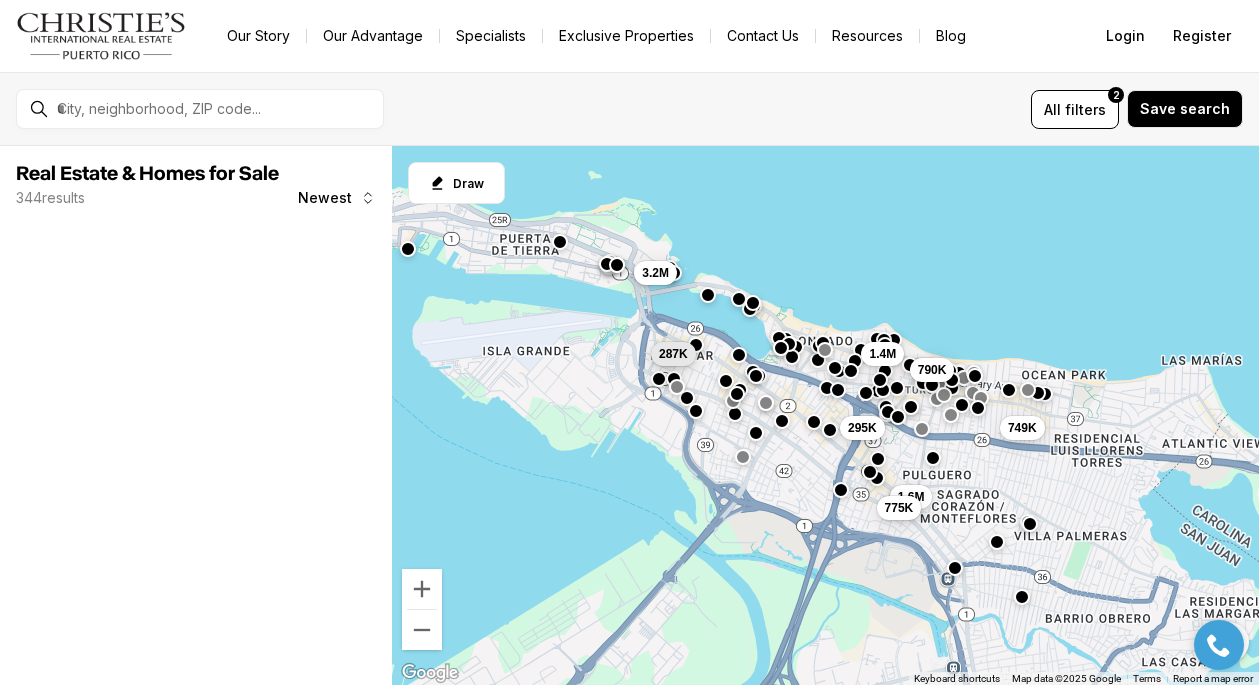 click on "287K" at bounding box center (673, 354) 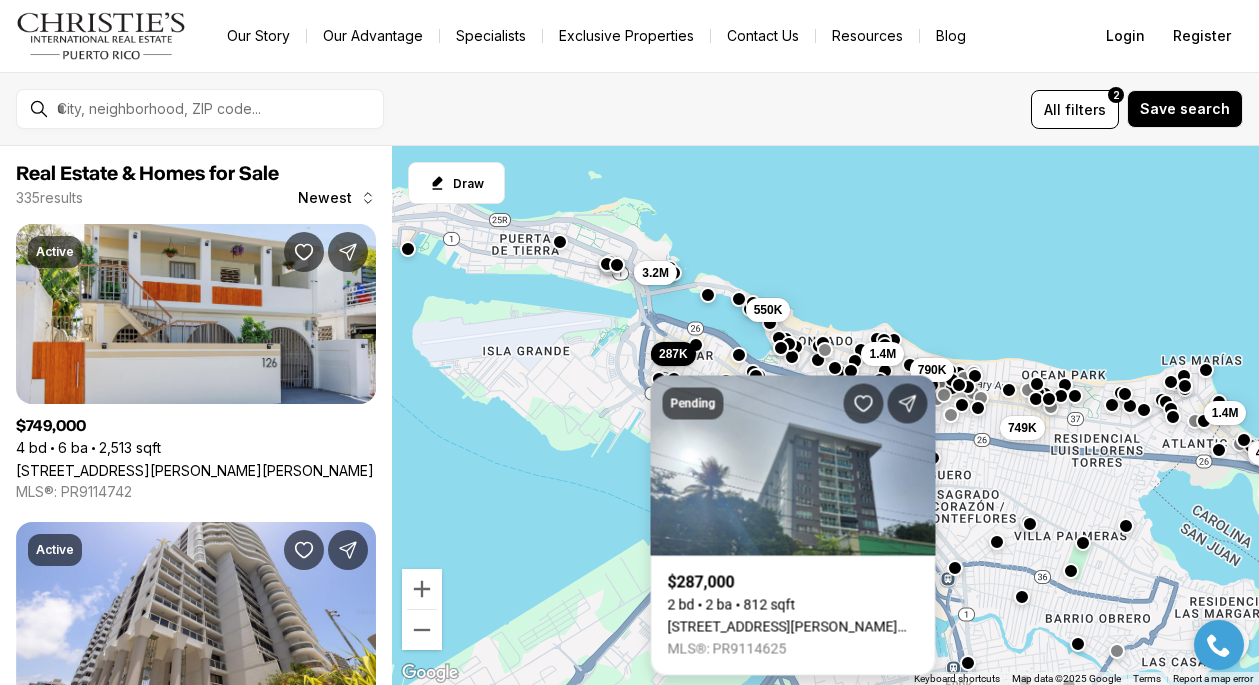 click on "[STREET_ADDRESS][PERSON_NAME][PERSON_NAME][PERSON_NAME]" at bounding box center (793, 627) 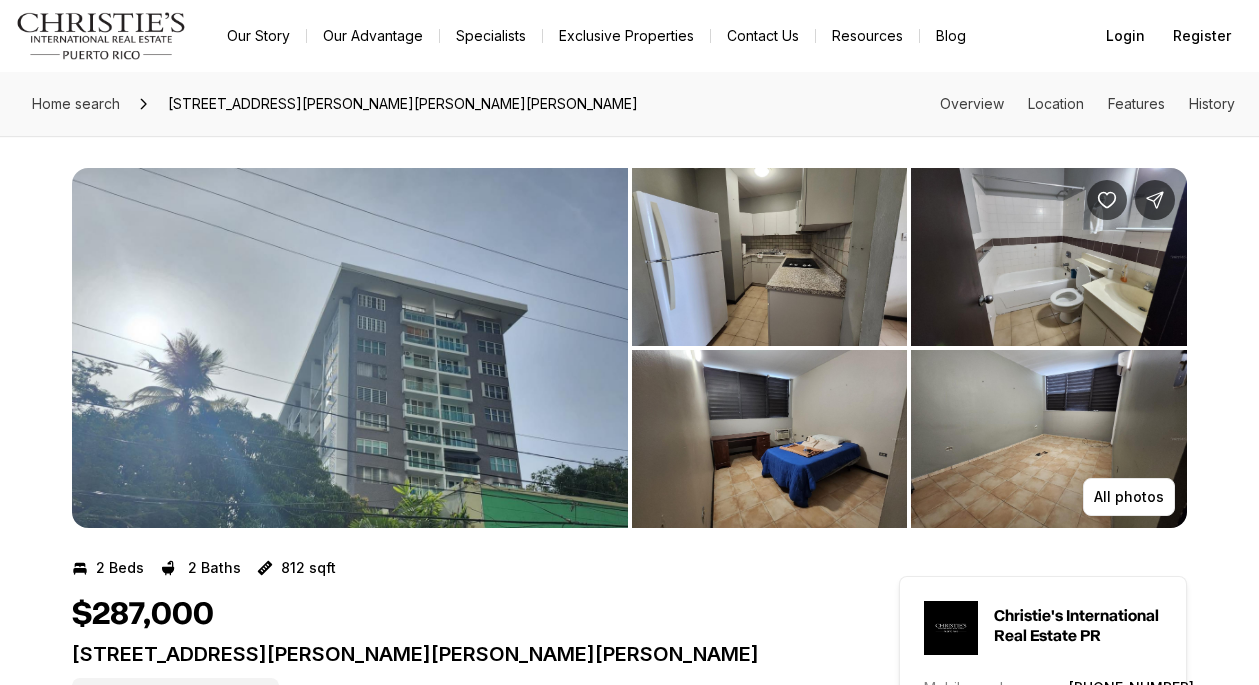 scroll, scrollTop: 0, scrollLeft: 0, axis: both 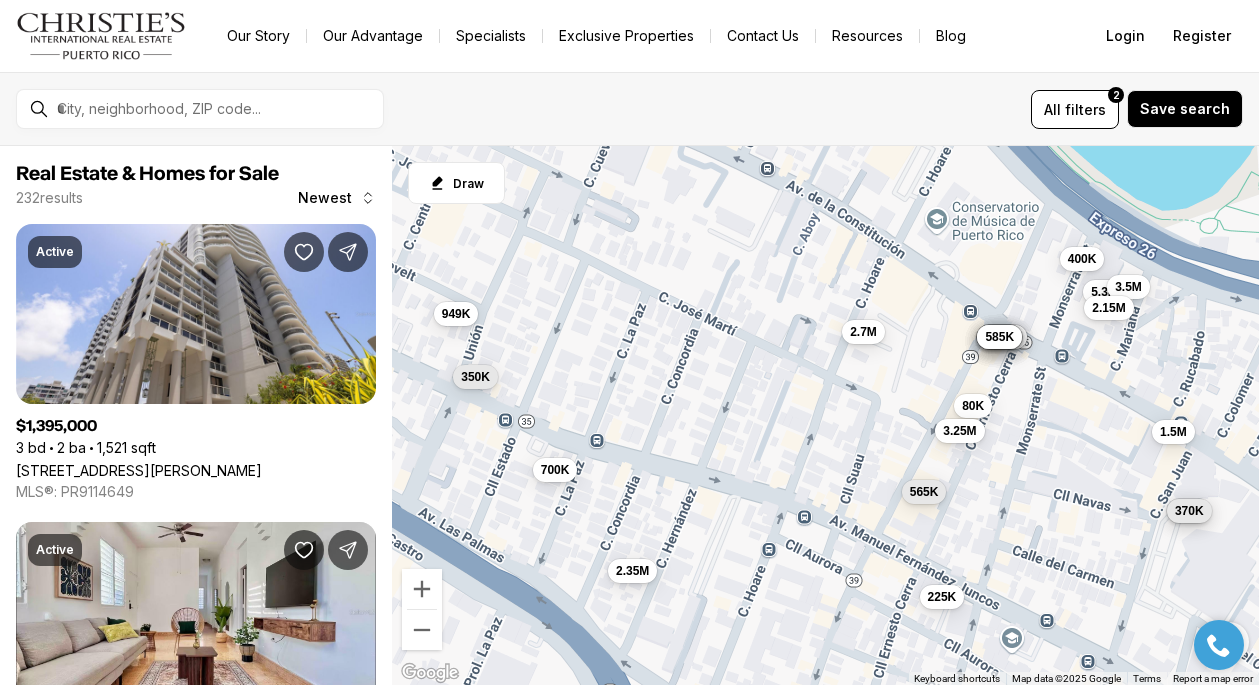 drag, startPoint x: 719, startPoint y: 397, endPoint x: 749, endPoint y: 318, distance: 84.50444 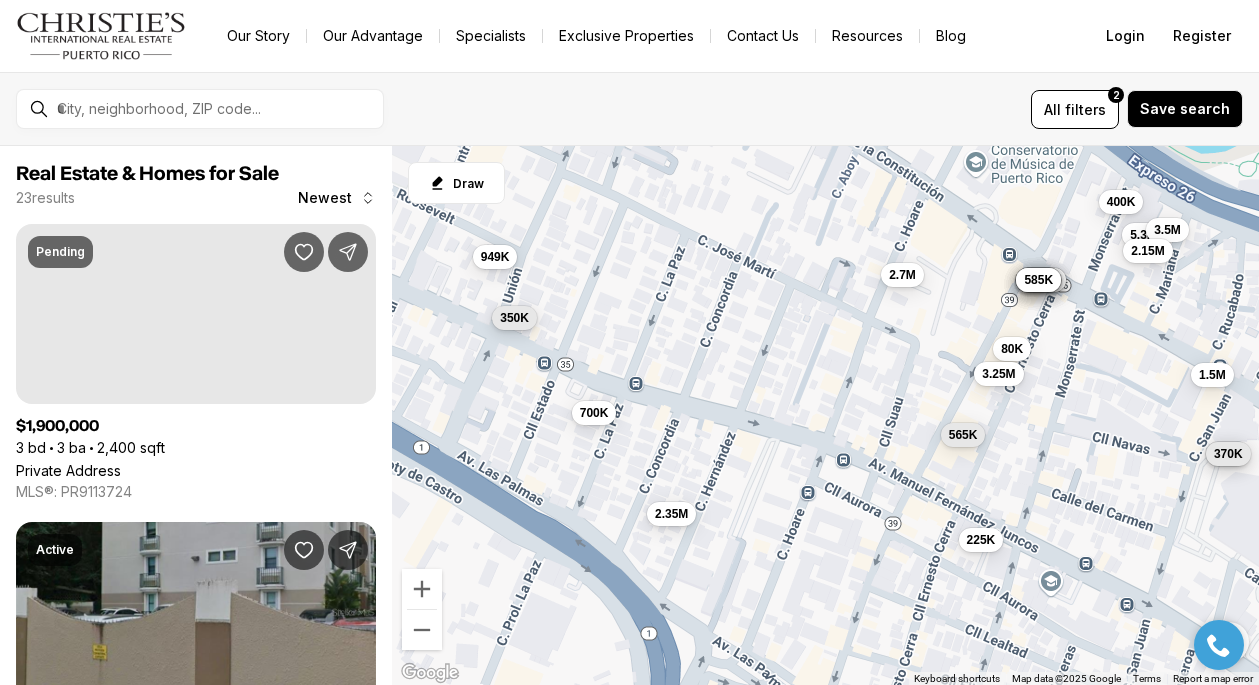click on "350K" at bounding box center [514, 318] 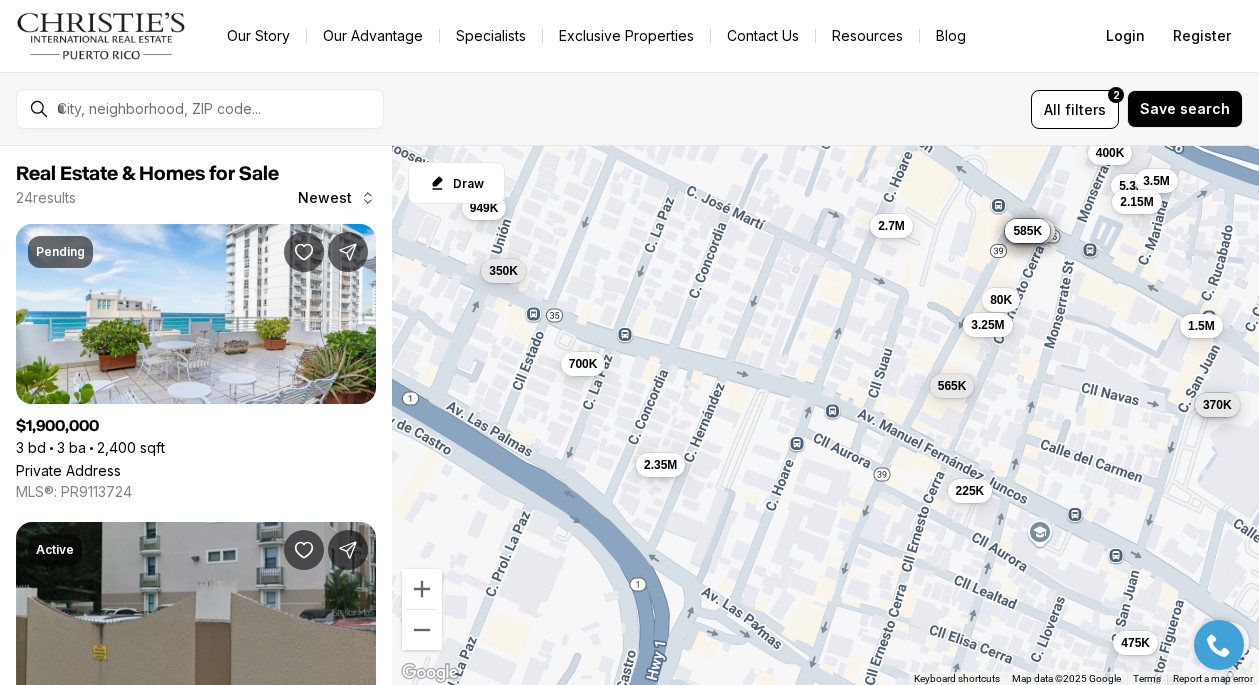 drag, startPoint x: 895, startPoint y: 366, endPoint x: 884, endPoint y: 313, distance: 54.129475 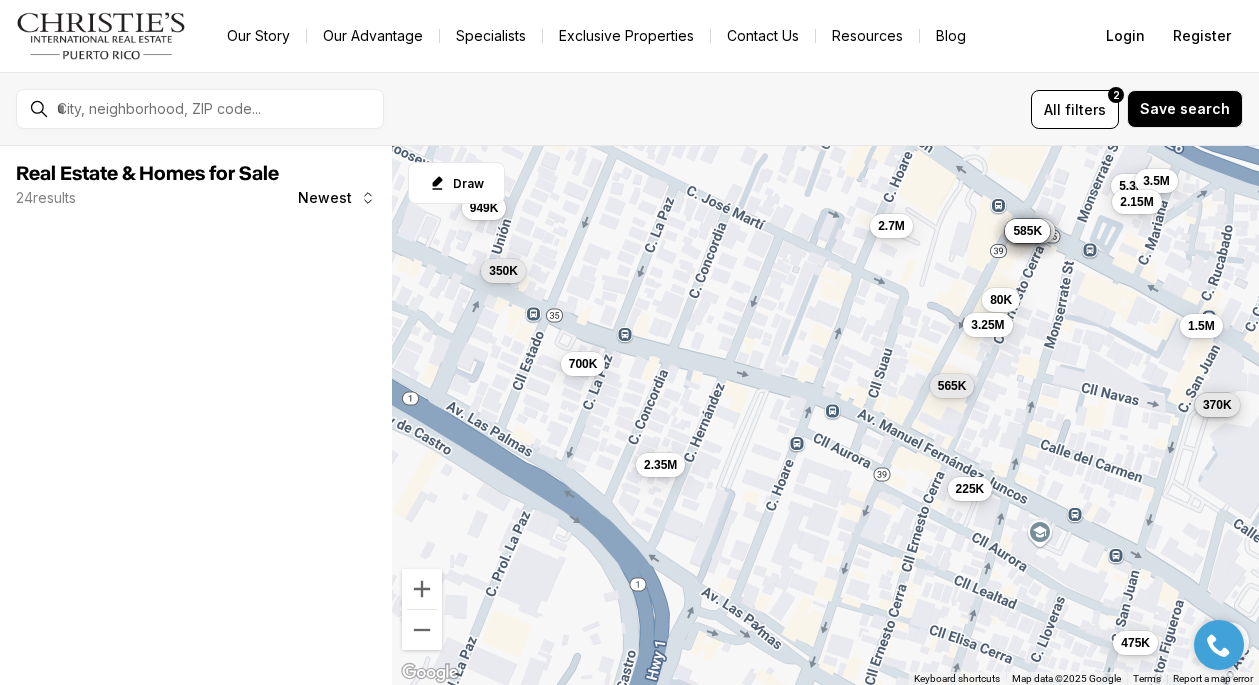 click on "225K" at bounding box center (969, 489) 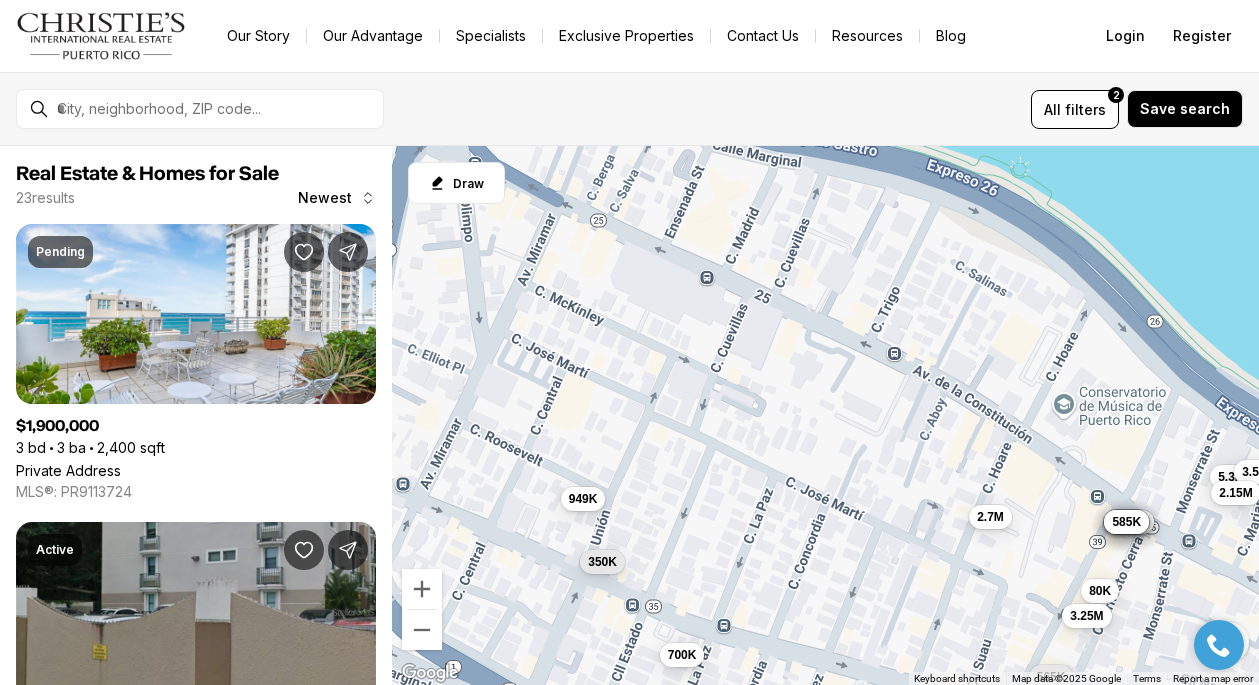 drag, startPoint x: 822, startPoint y: 293, endPoint x: 921, endPoint y: 591, distance: 314.01434 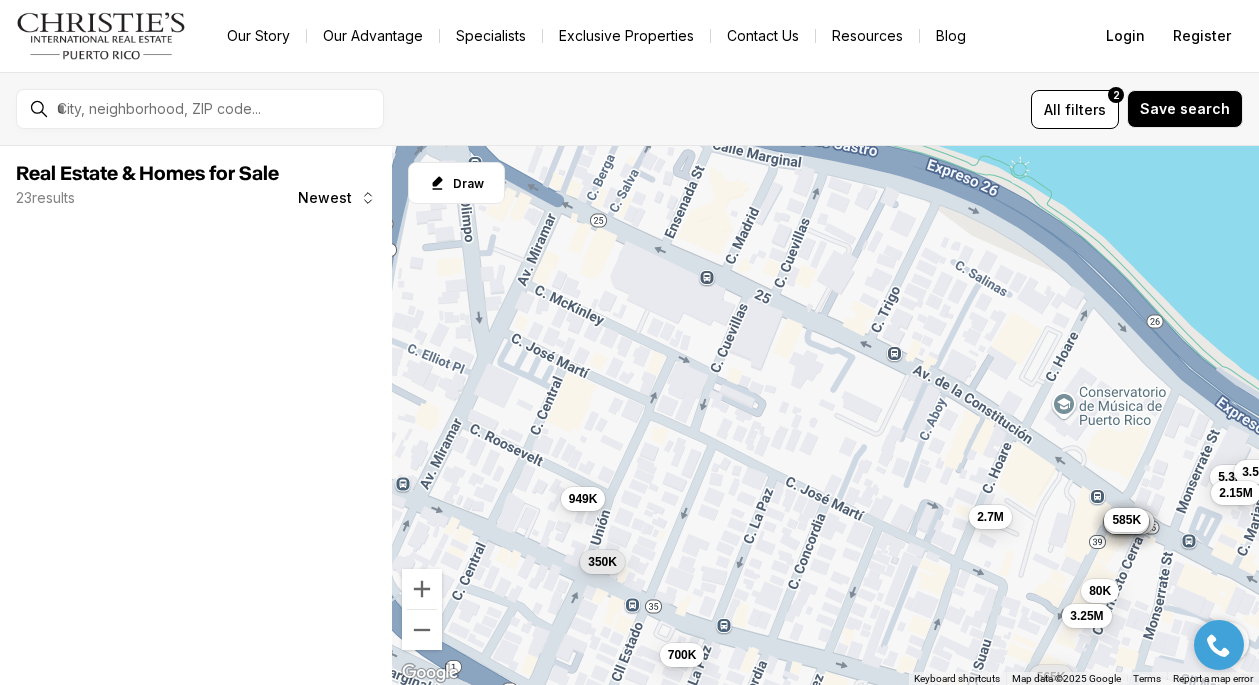 click on "585K" at bounding box center (1126, 520) 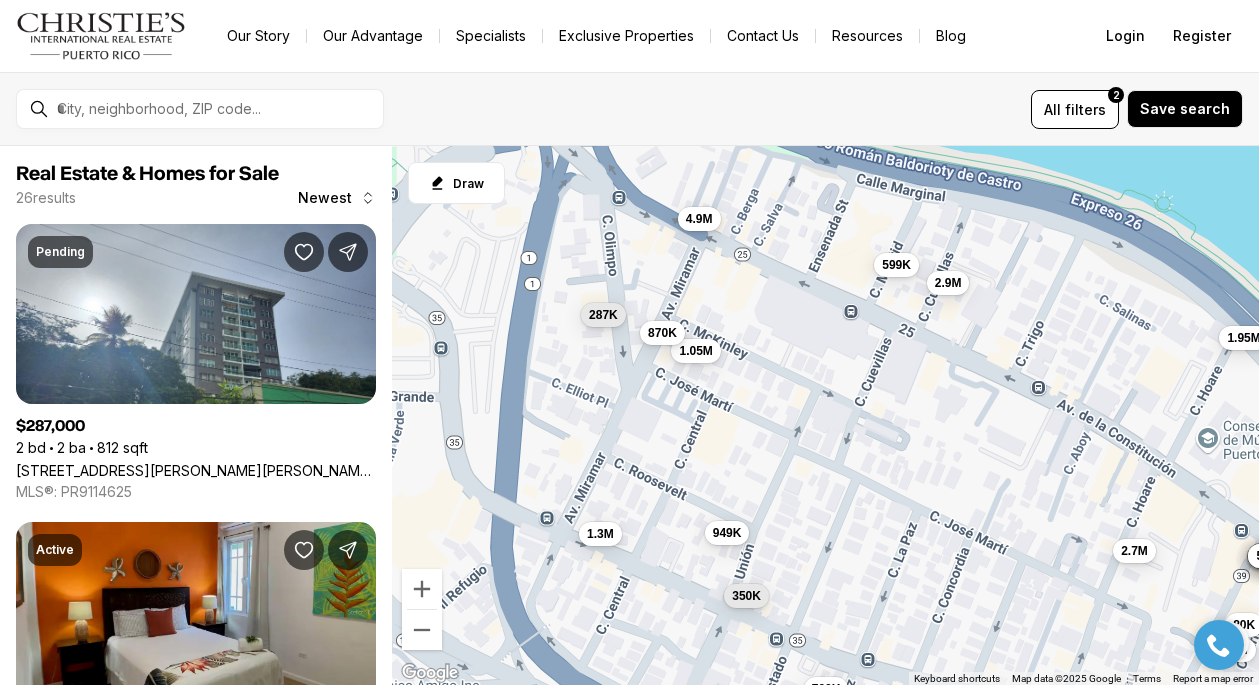 drag, startPoint x: 809, startPoint y: 344, endPoint x: 951, endPoint y: 377, distance: 145.78409 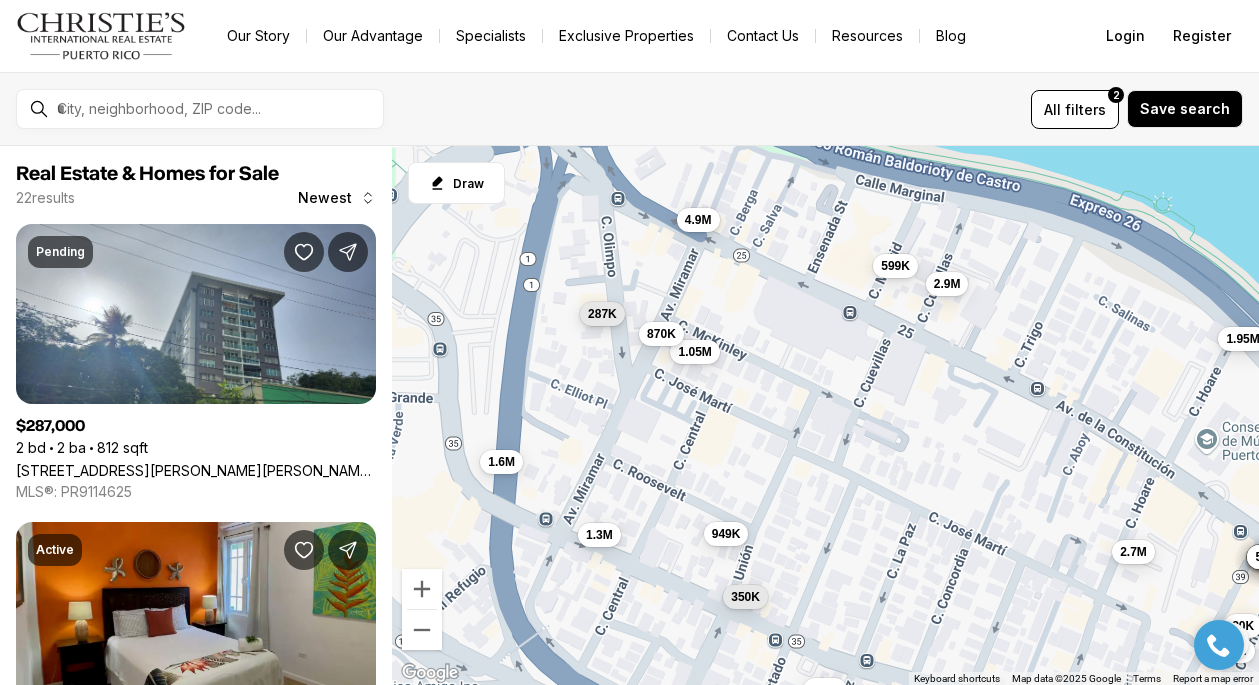 click on "287K" at bounding box center [602, 314] 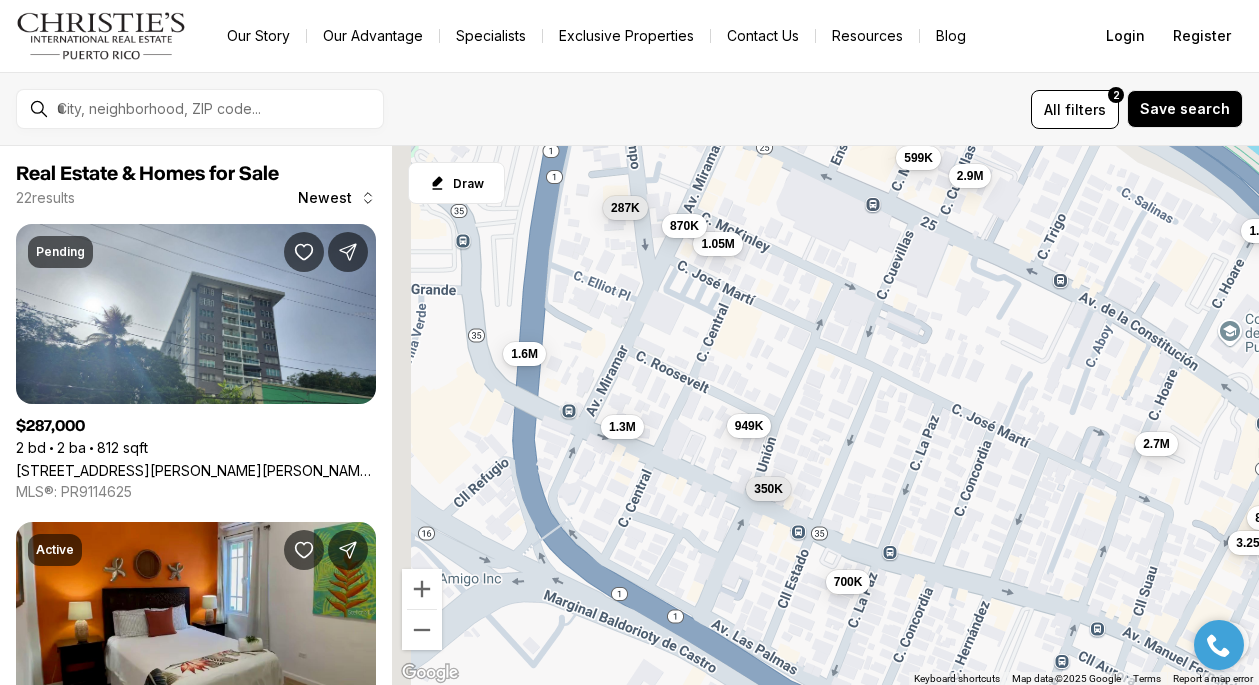 drag, startPoint x: 675, startPoint y: 284, endPoint x: 701, endPoint y: 165, distance: 121.80723 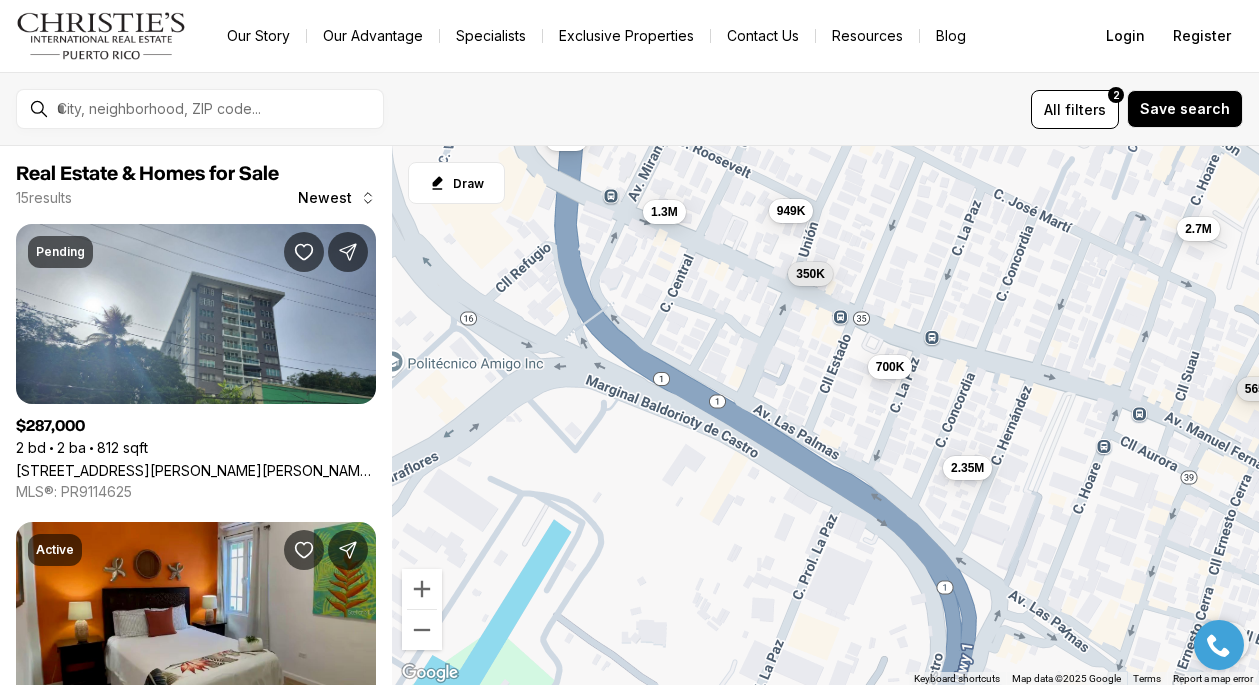 drag, startPoint x: 648, startPoint y: 515, endPoint x: 700, endPoint y: 201, distance: 318.2766 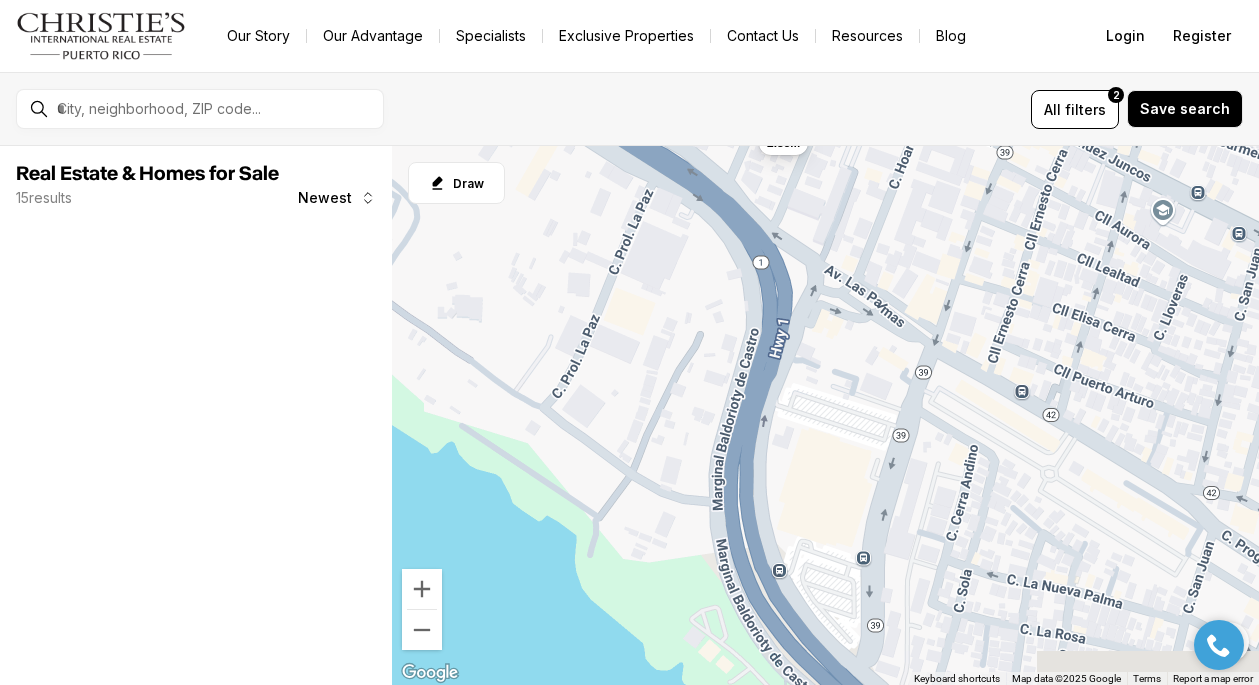 drag, startPoint x: 910, startPoint y: 385, endPoint x: 611, endPoint y: 364, distance: 299.73654 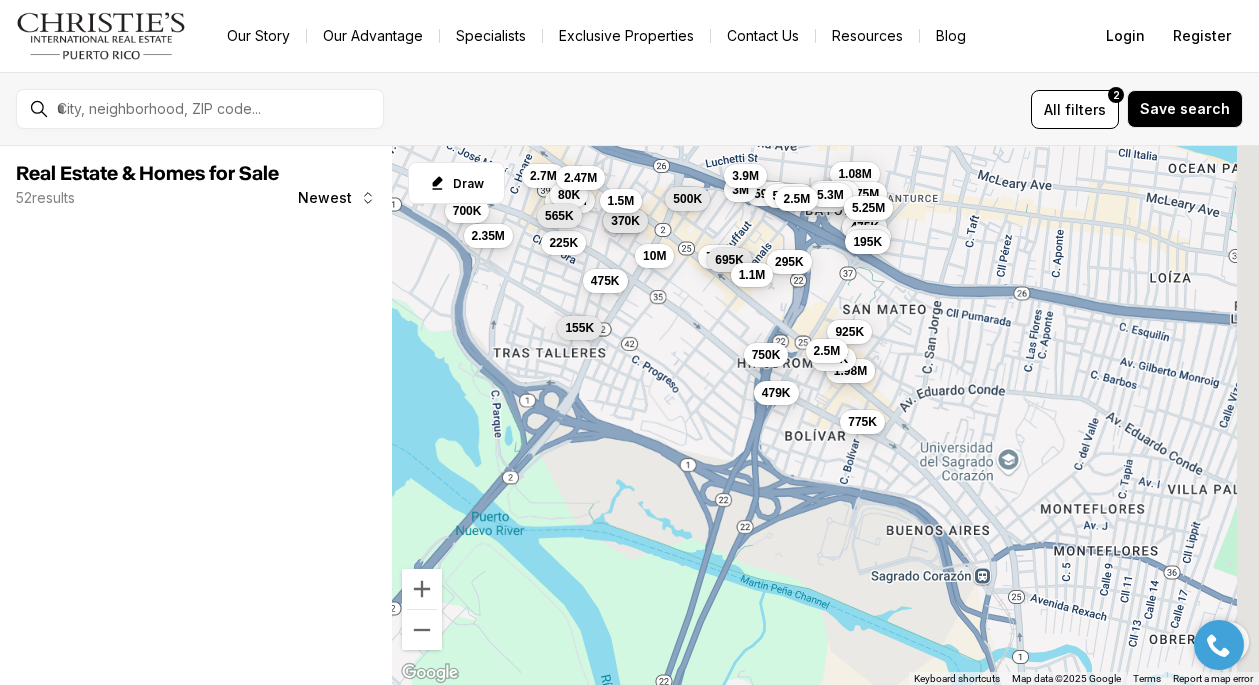 drag, startPoint x: 877, startPoint y: 469, endPoint x: 741, endPoint y: 331, distance: 193.75243 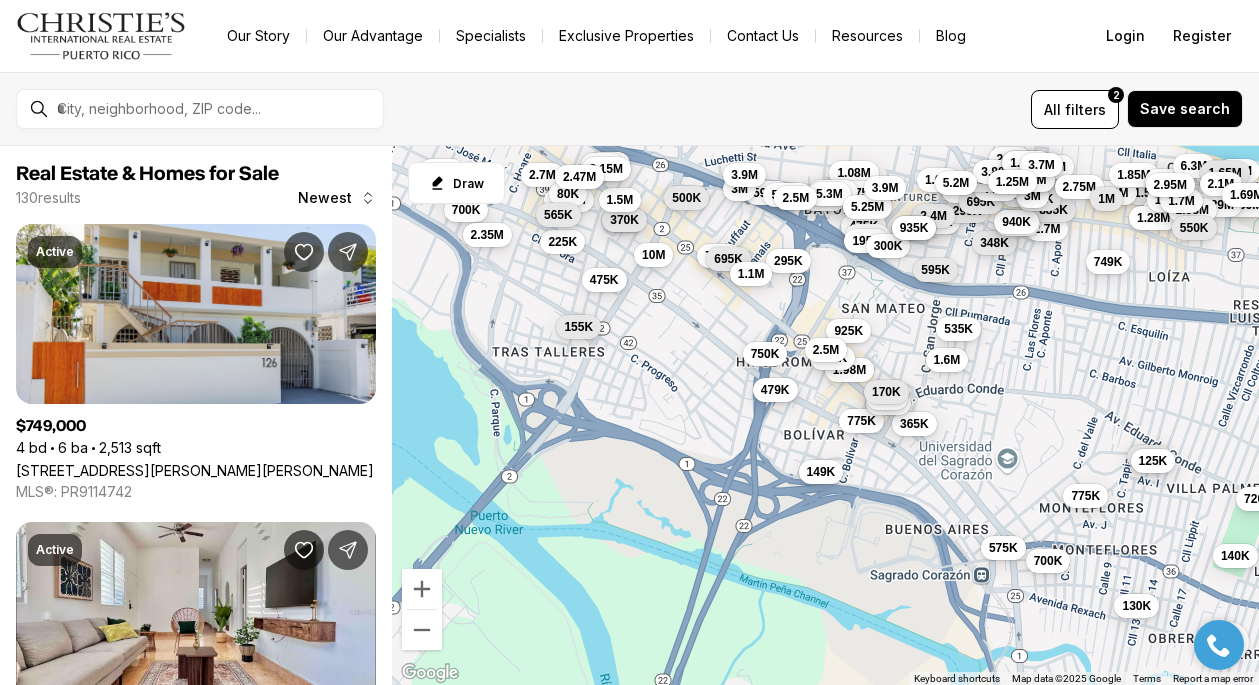 click on "479K" at bounding box center [774, 390] 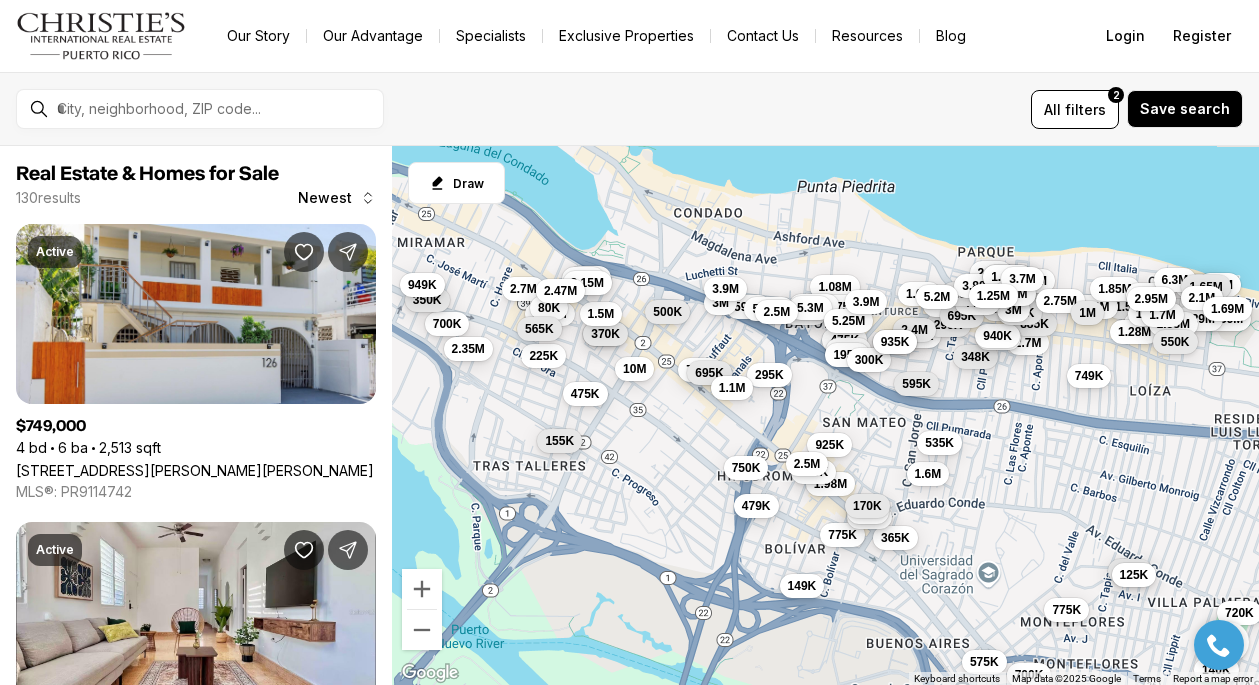drag, startPoint x: 1019, startPoint y: 337, endPoint x: 992, endPoint y: 466, distance: 131.7953 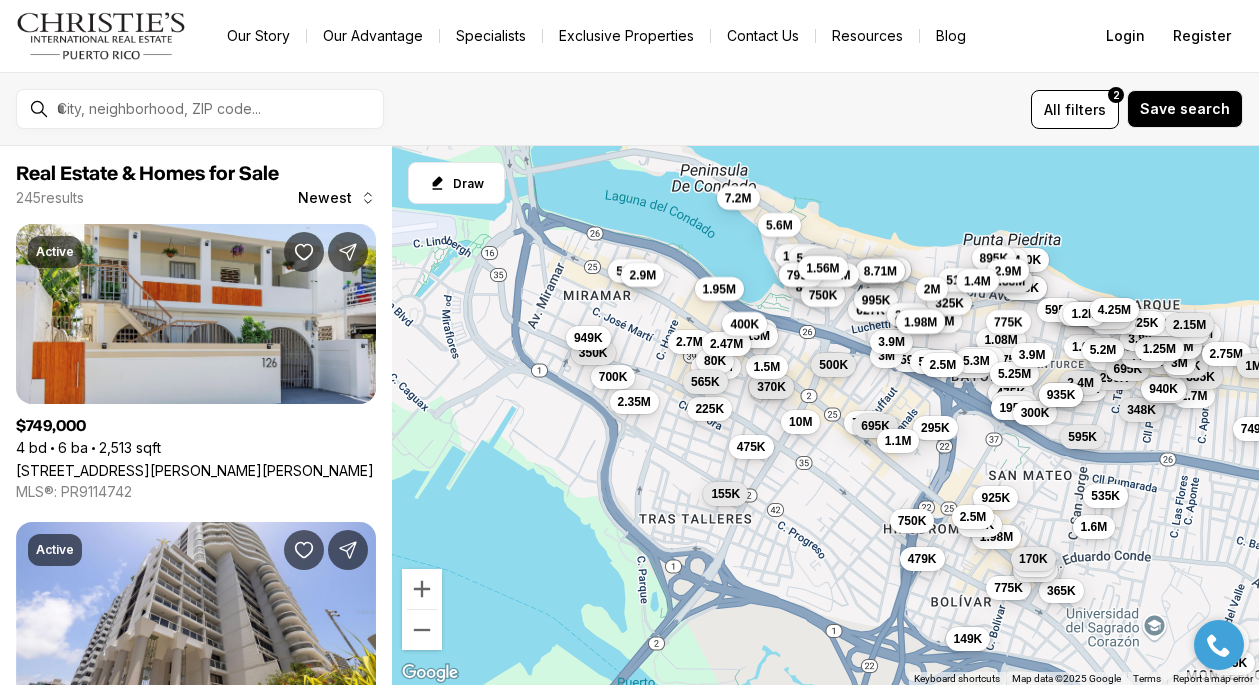 drag, startPoint x: 619, startPoint y: 286, endPoint x: 815, endPoint y: 333, distance: 201.55644 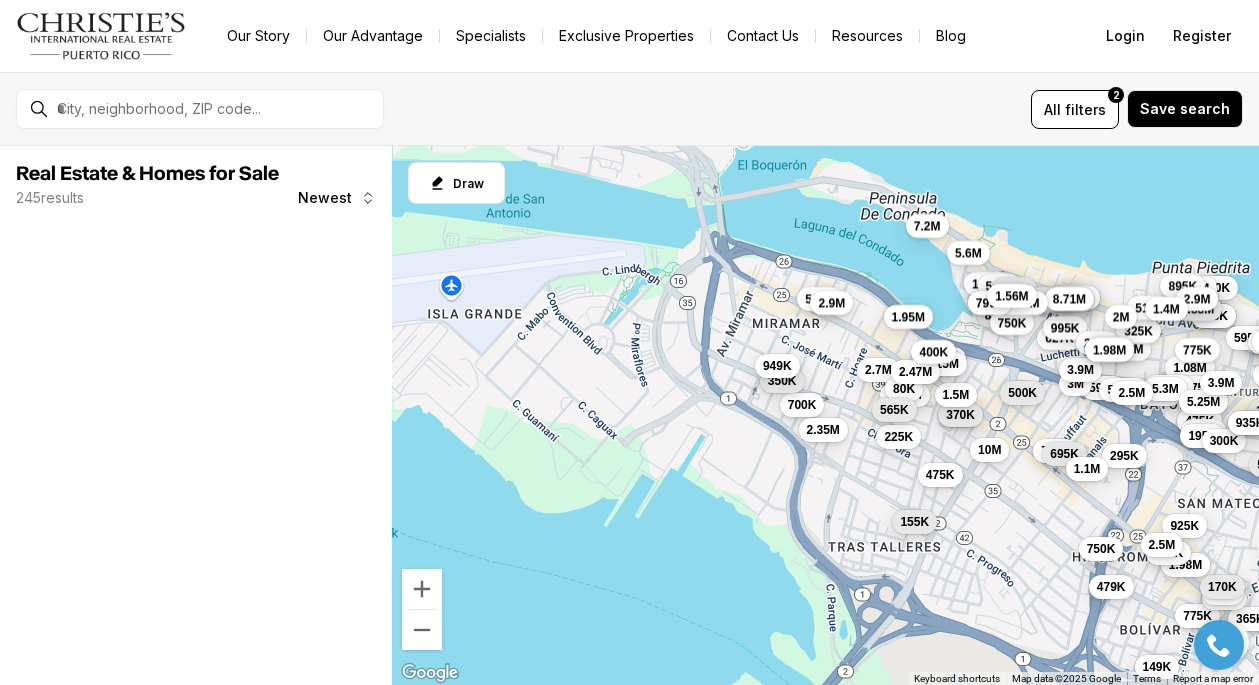 drag, startPoint x: 521, startPoint y: 306, endPoint x: 765, endPoint y: 335, distance: 245.71732 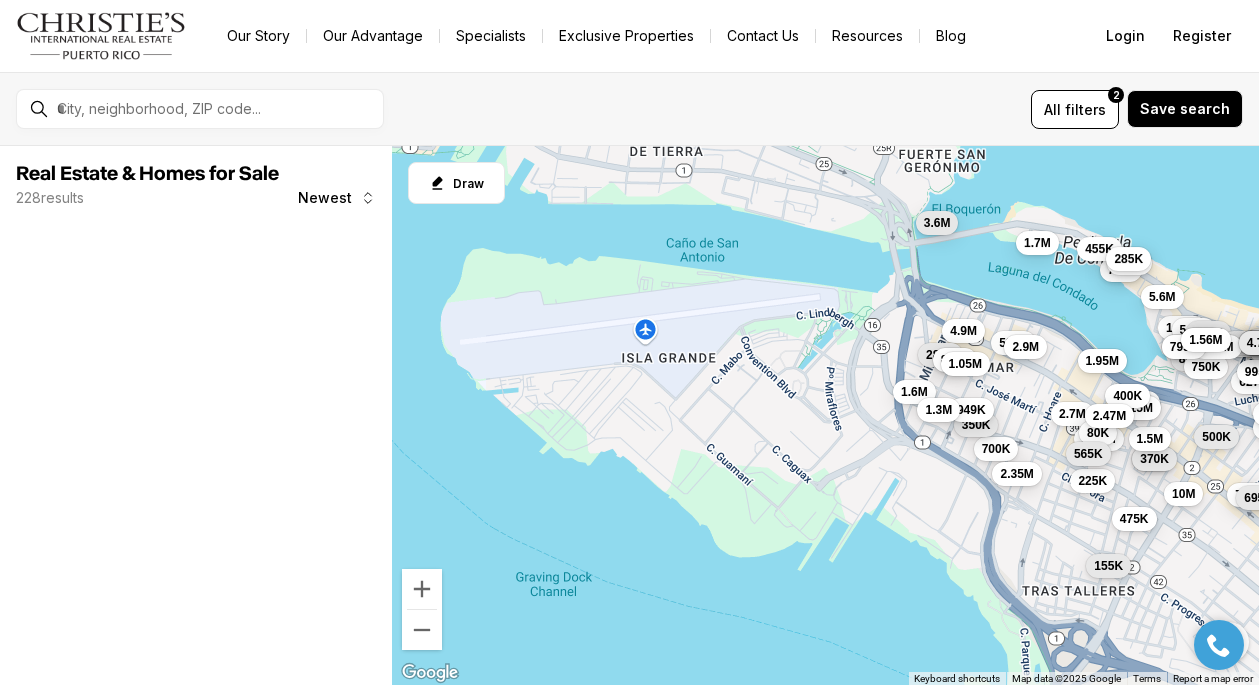 drag, startPoint x: 760, startPoint y: 307, endPoint x: 756, endPoint y: 594, distance: 287.02786 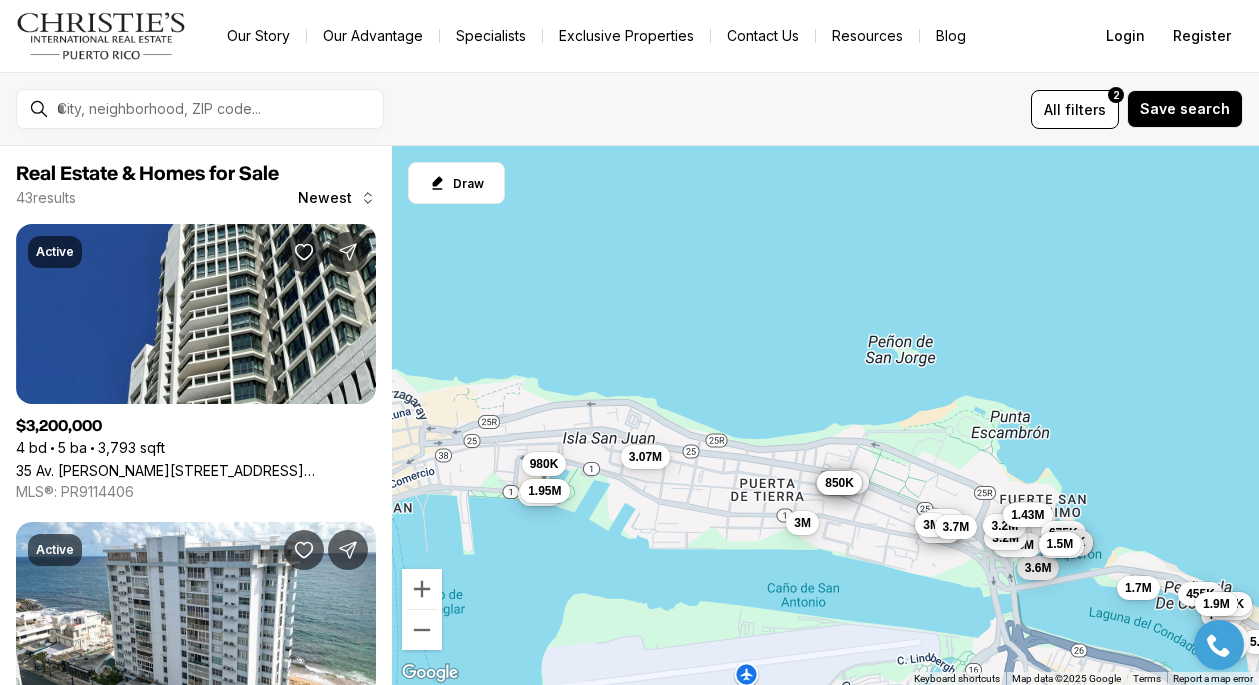 drag, startPoint x: 681, startPoint y: 505, endPoint x: 778, endPoint y: 479, distance: 100.4241 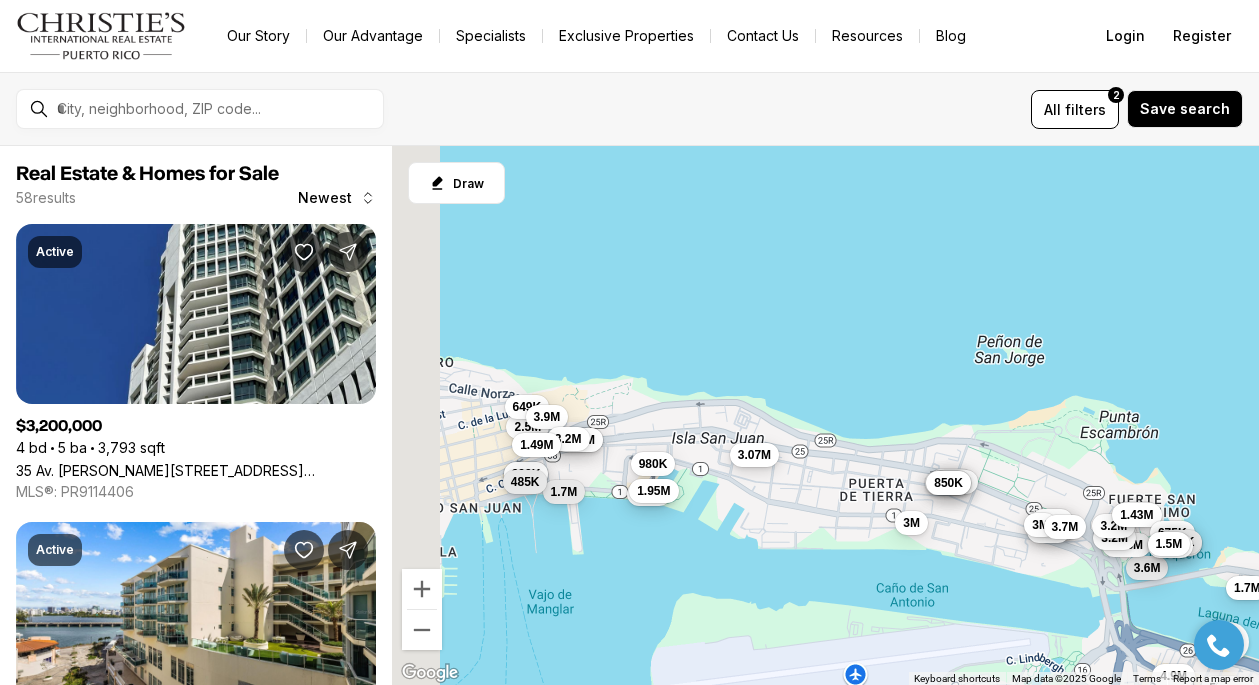 drag, startPoint x: 625, startPoint y: 453, endPoint x: 792, endPoint y: 448, distance: 167.07483 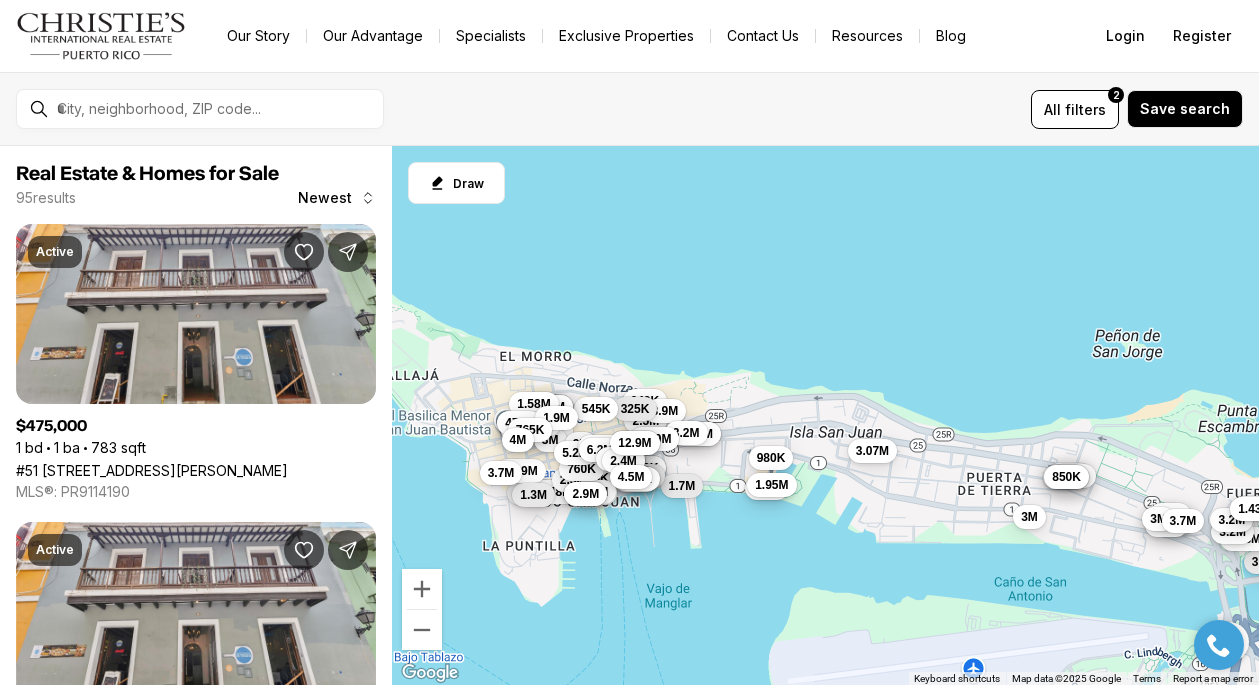 click on "4.5M" at bounding box center [630, 477] 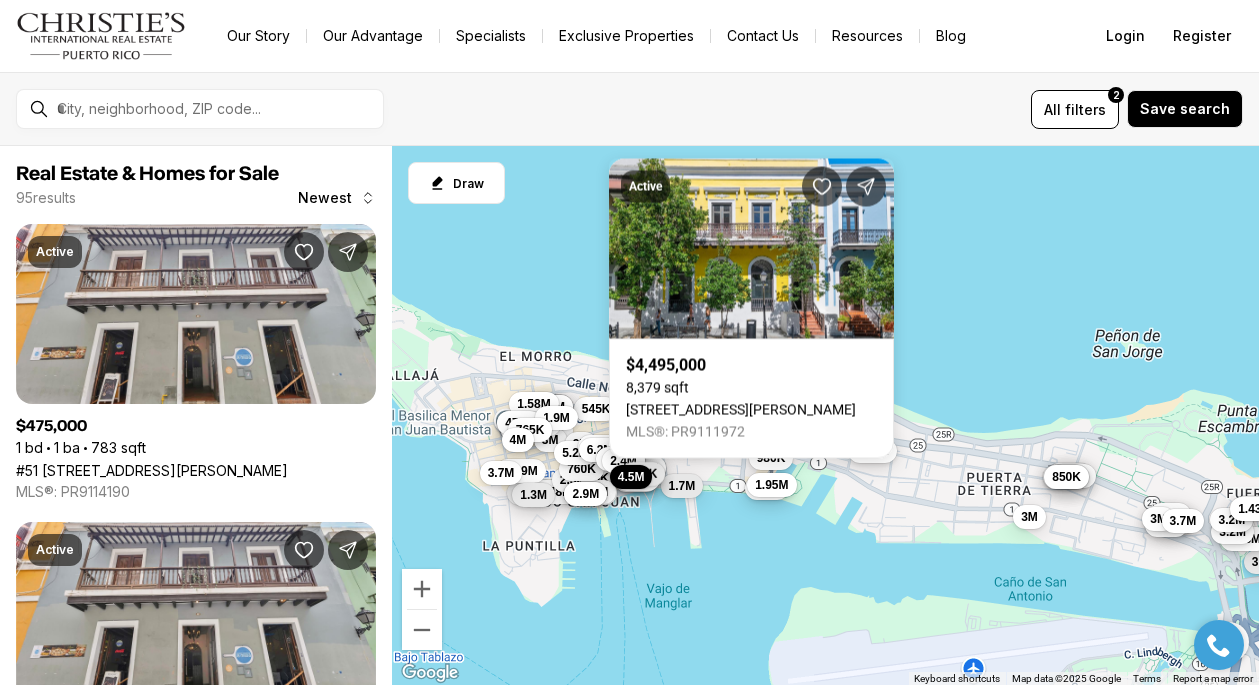 click on "485K" at bounding box center [642, 474] 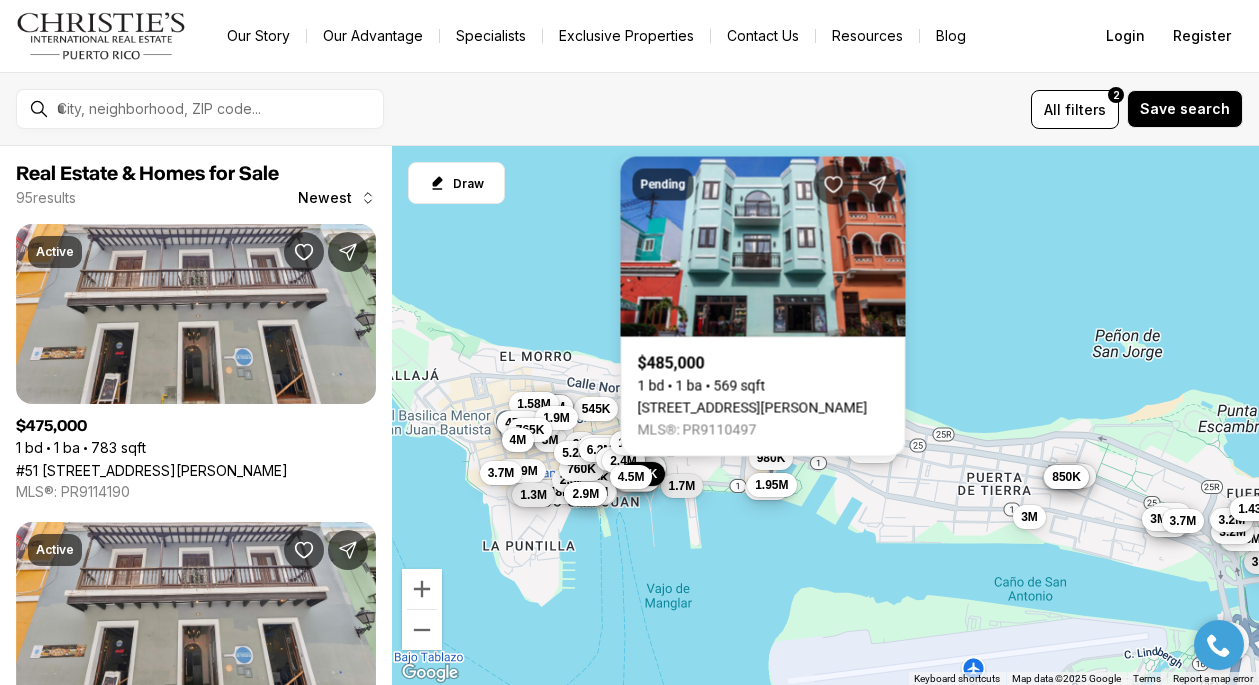 click on "4.5M" at bounding box center (630, 477) 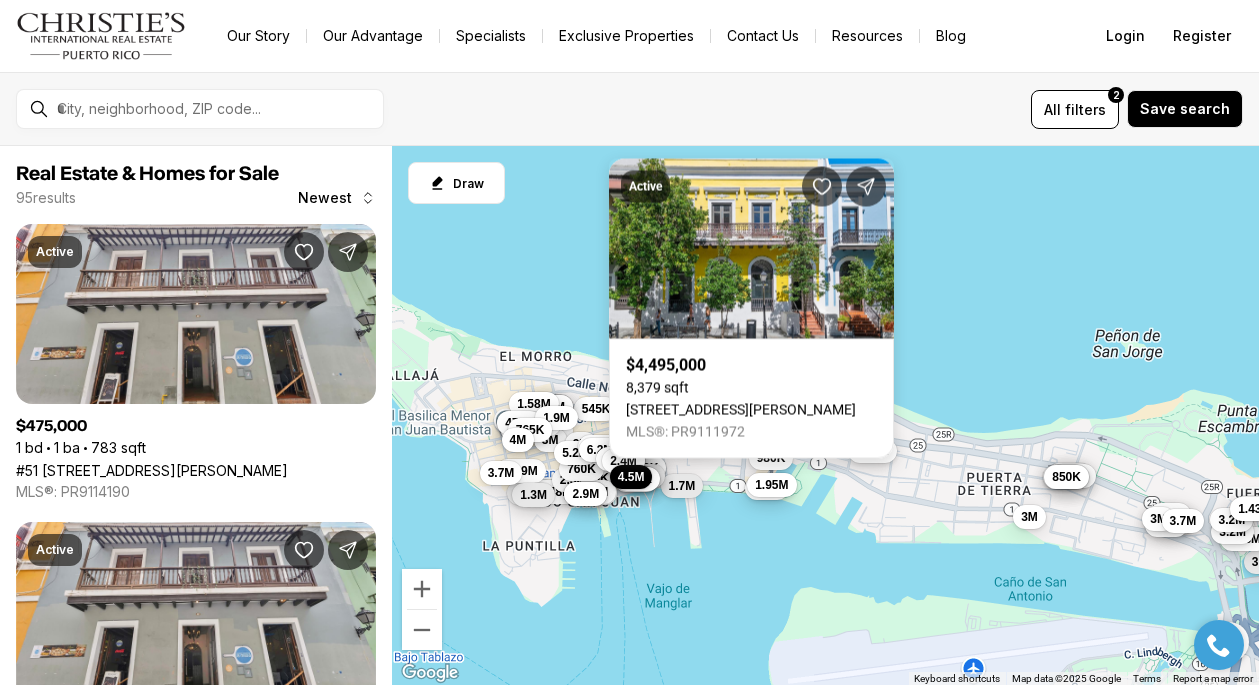 click on "255 RECINTO SUR, SAN JUAN PR, 00901" at bounding box center [741, 410] 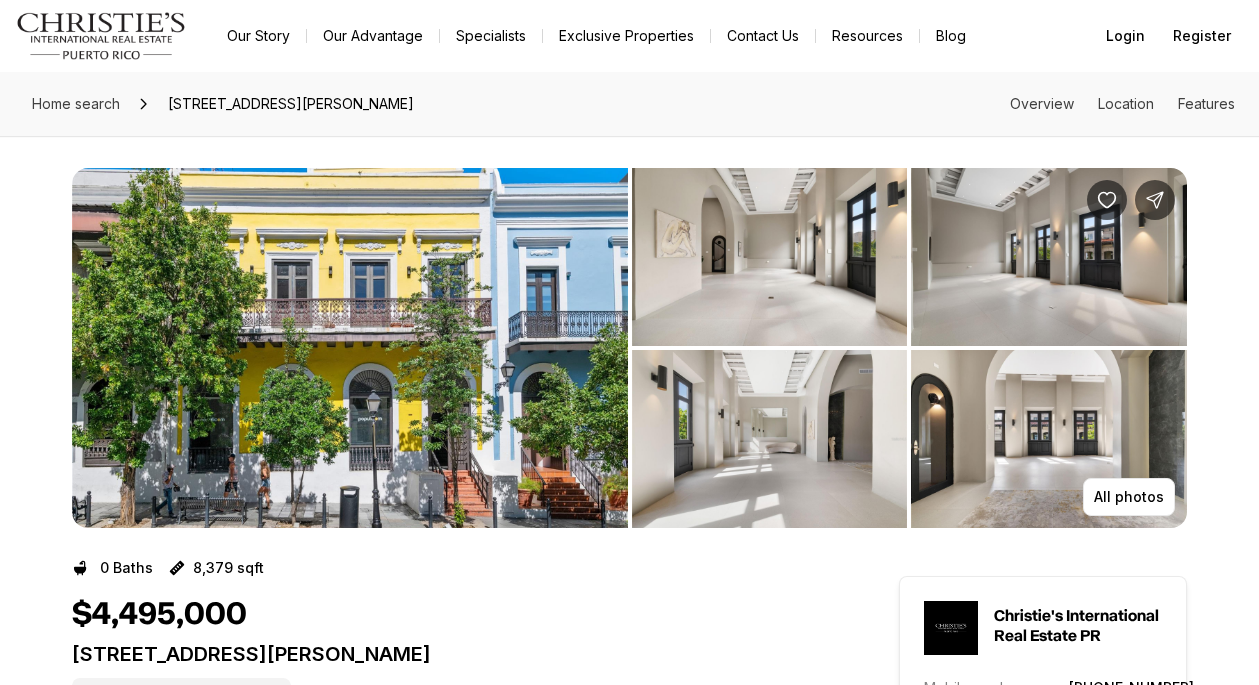 scroll, scrollTop: 0, scrollLeft: 0, axis: both 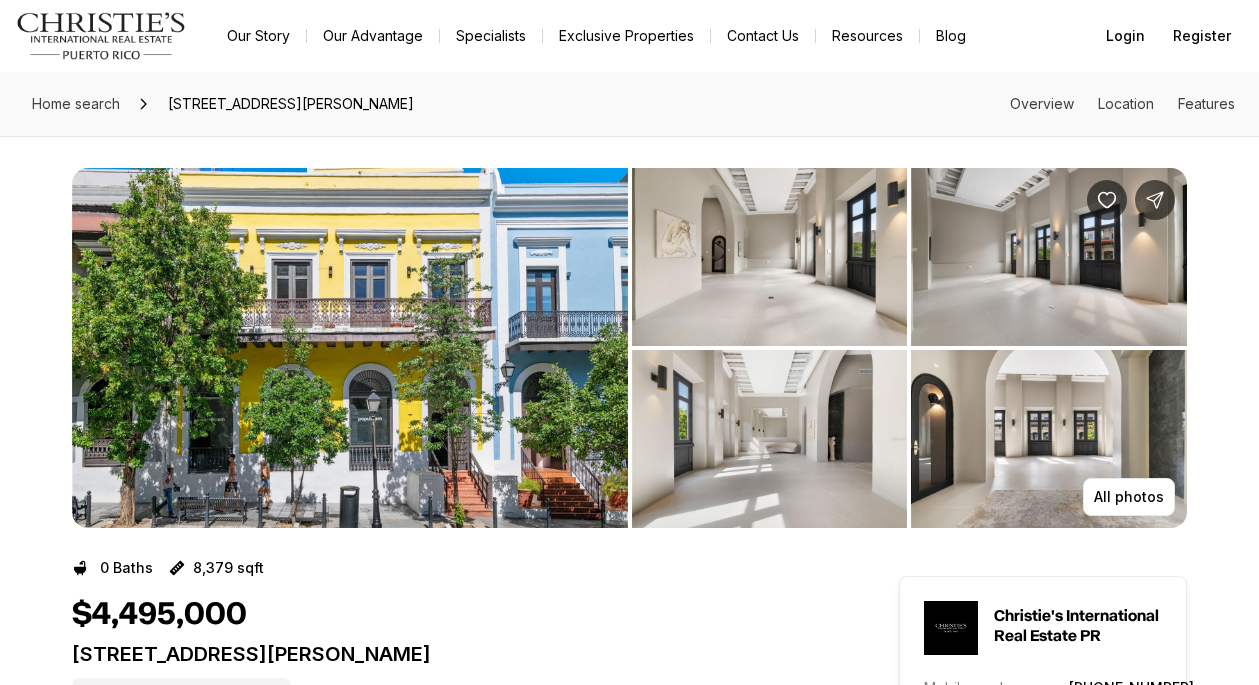 click at bounding box center [350, 348] 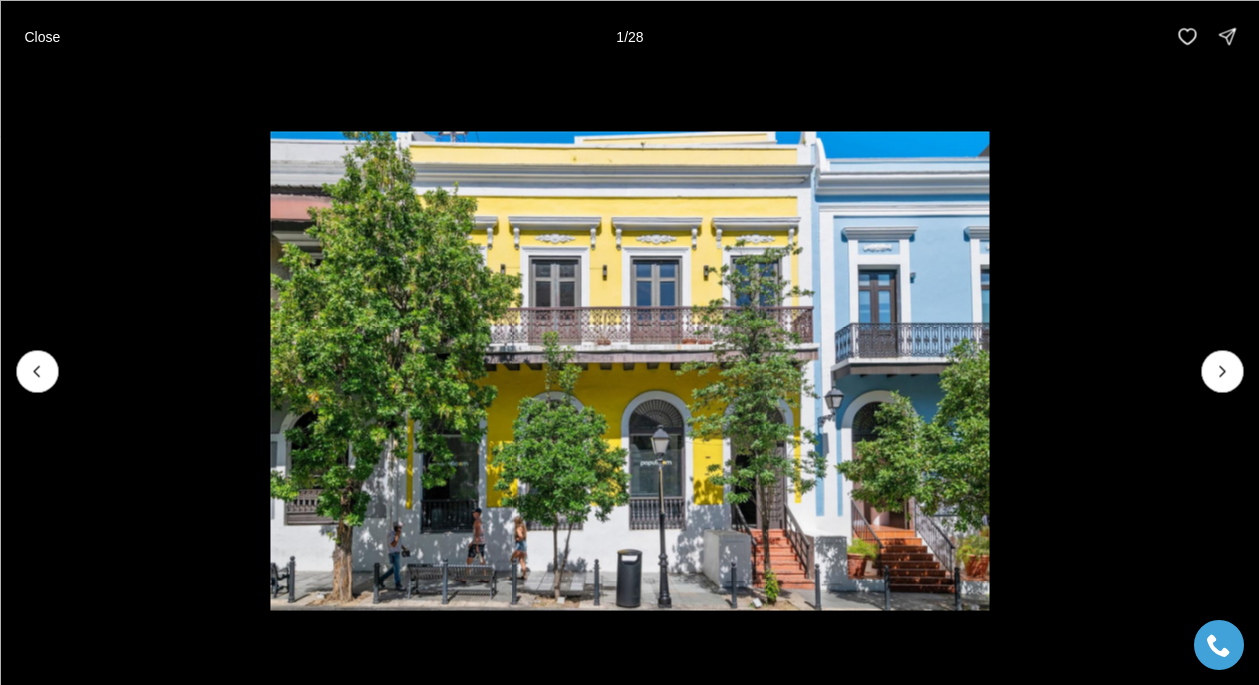 click at bounding box center (630, 371) 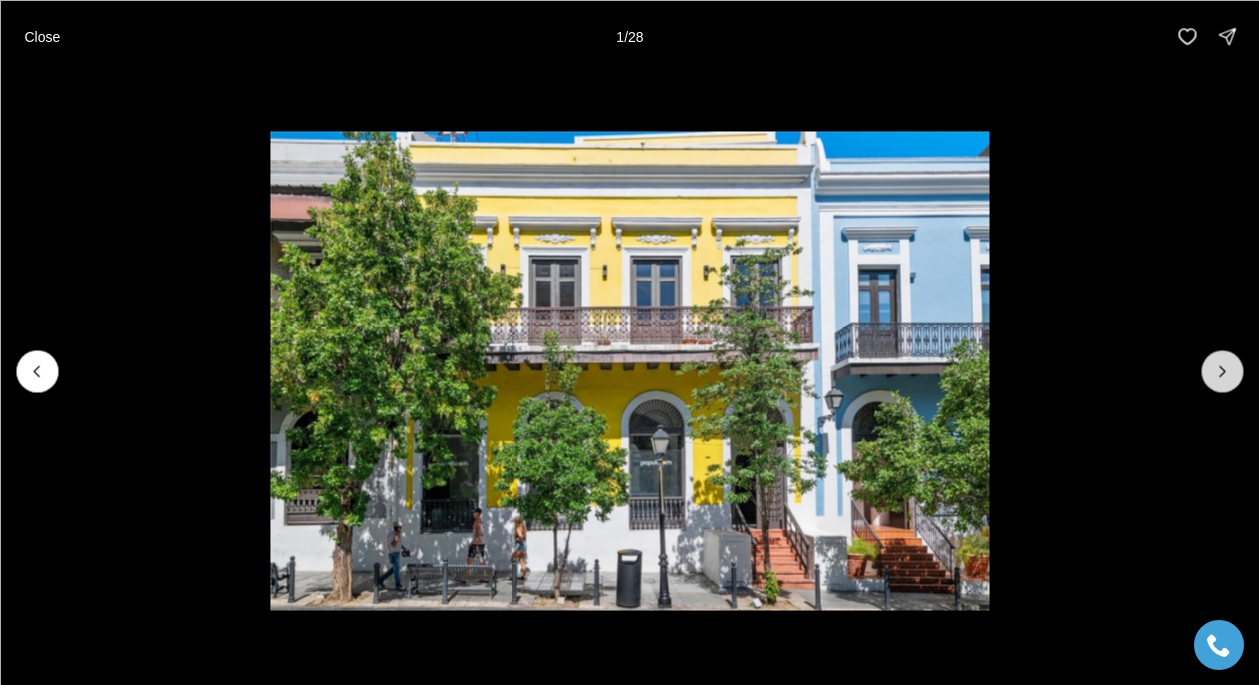 click 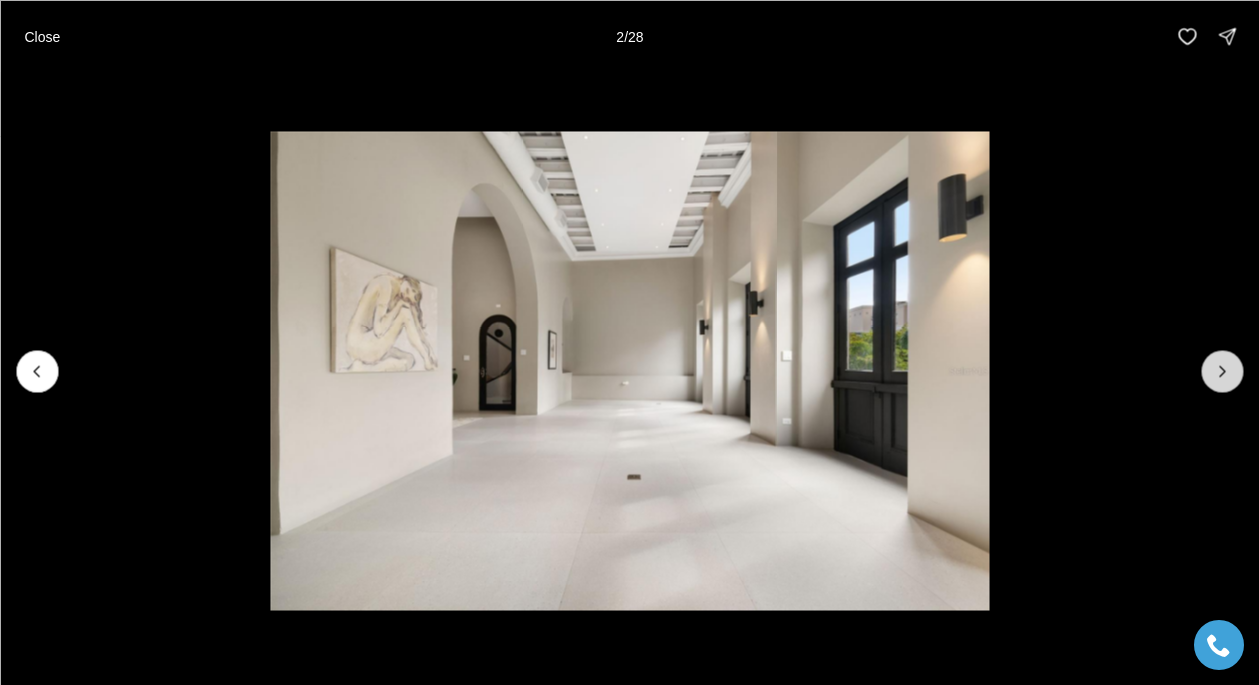 click 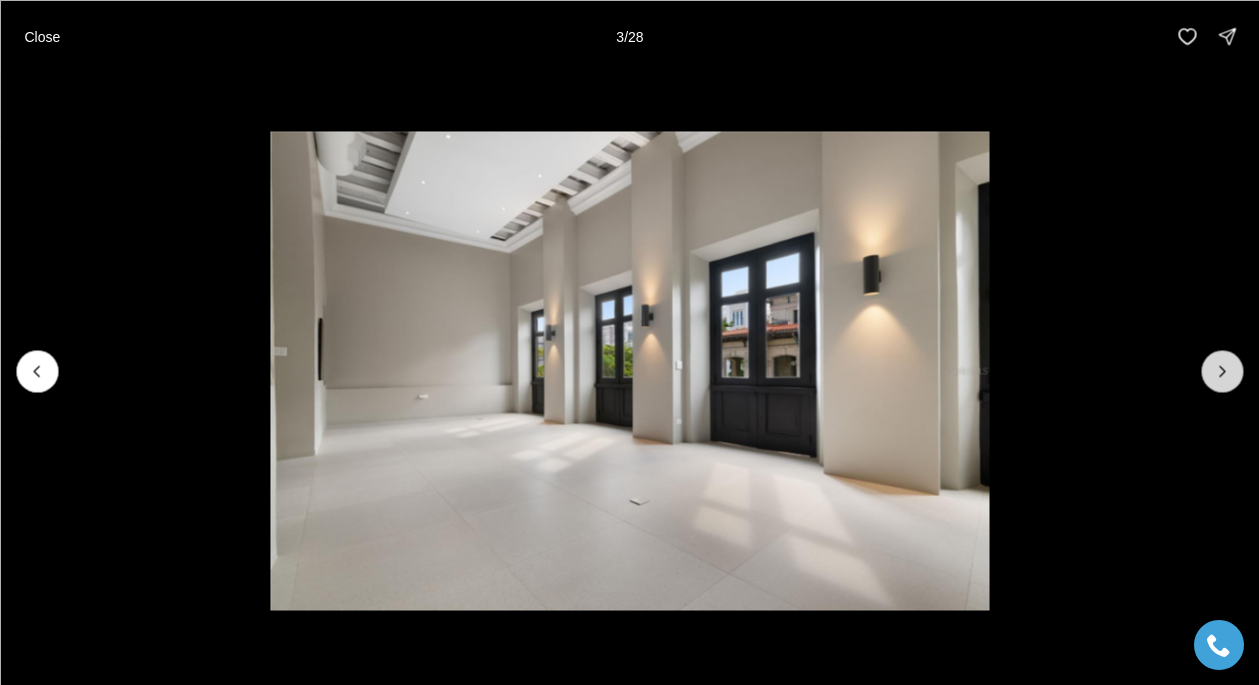 click 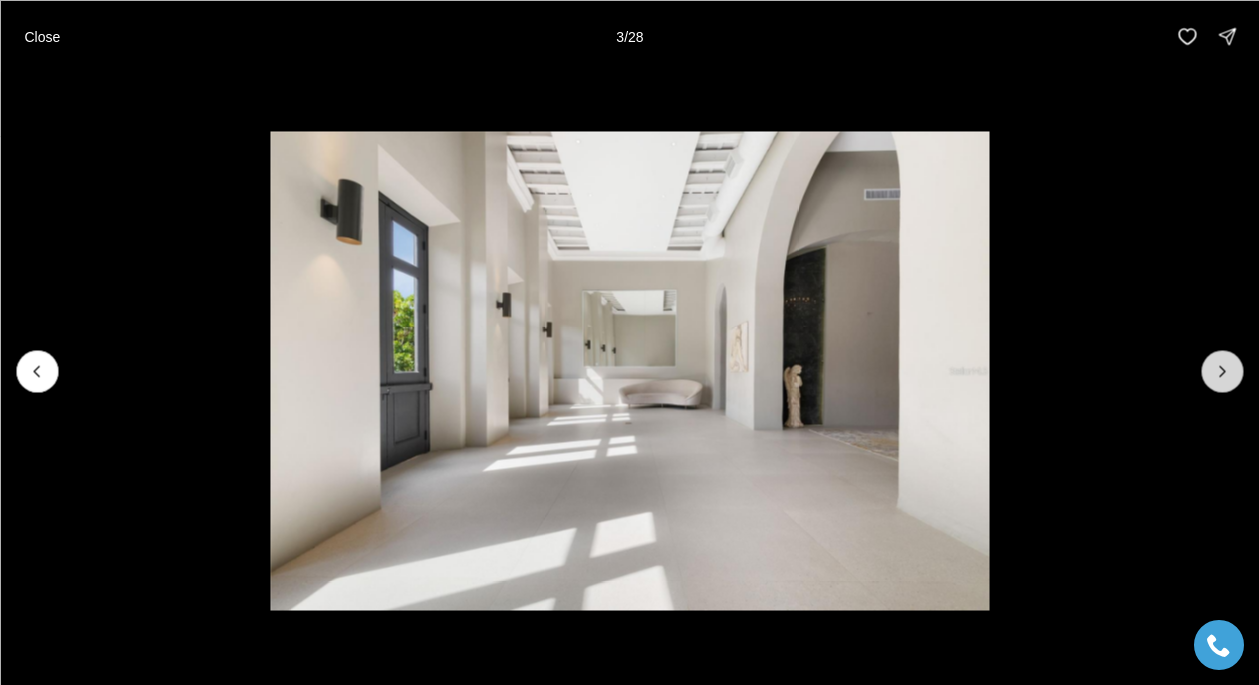 click 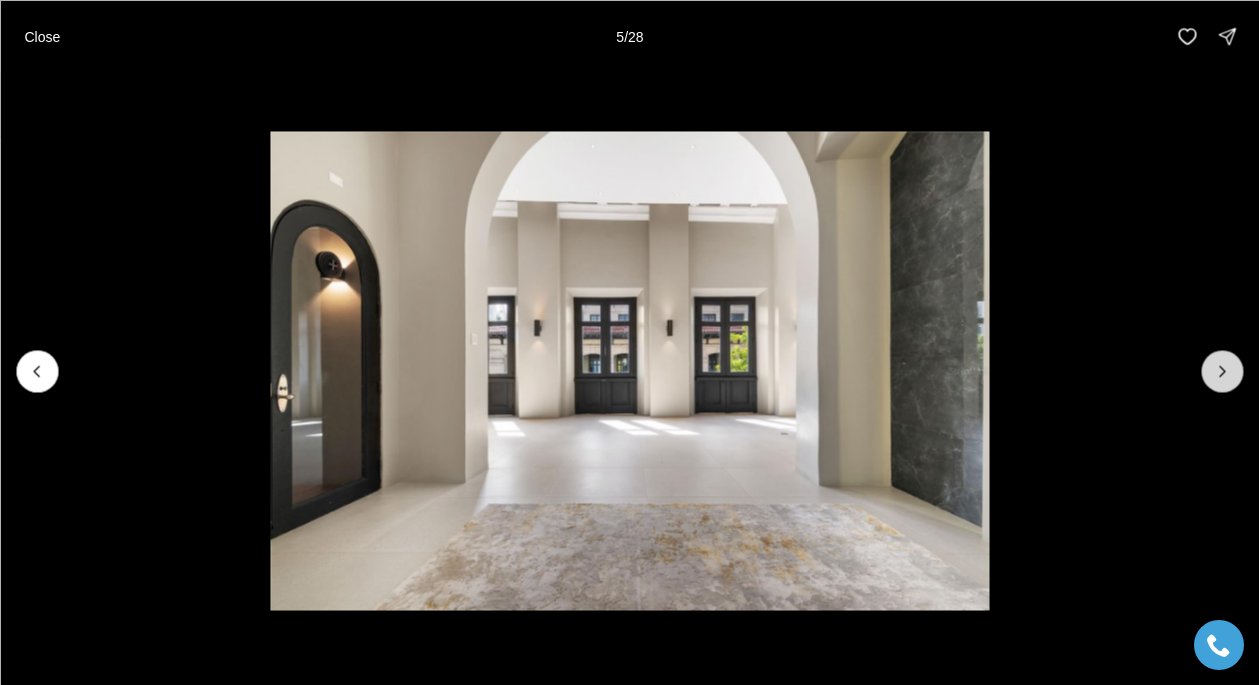 click 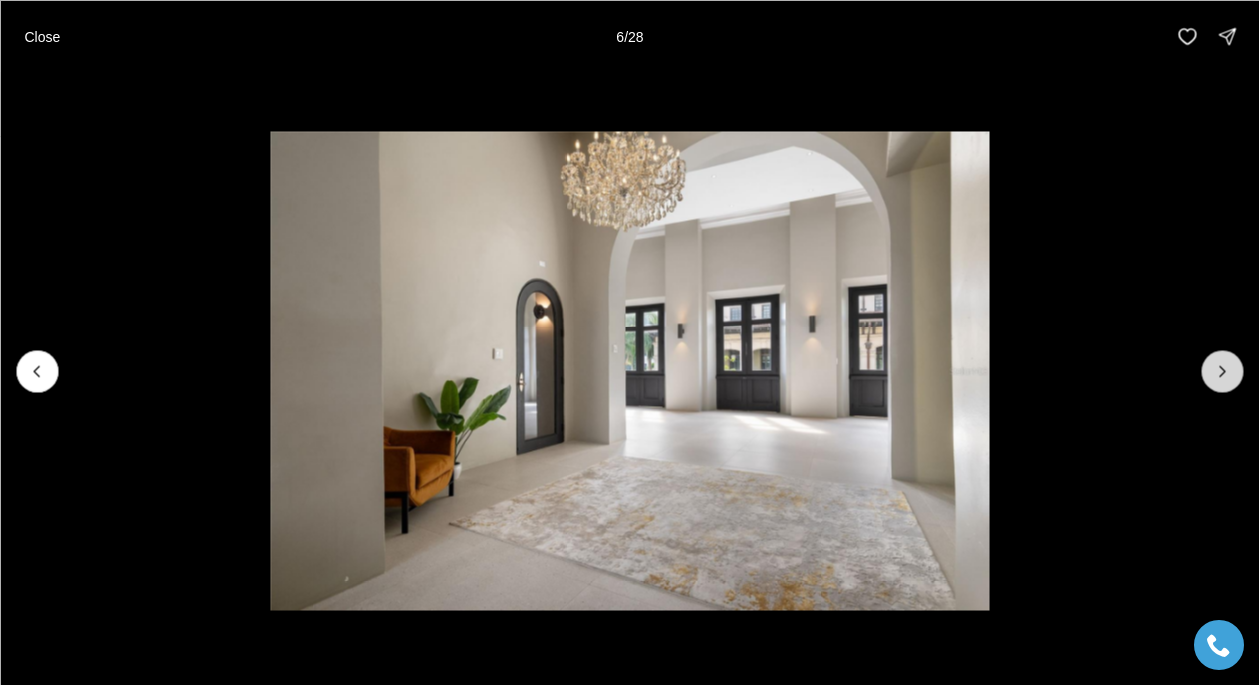 click 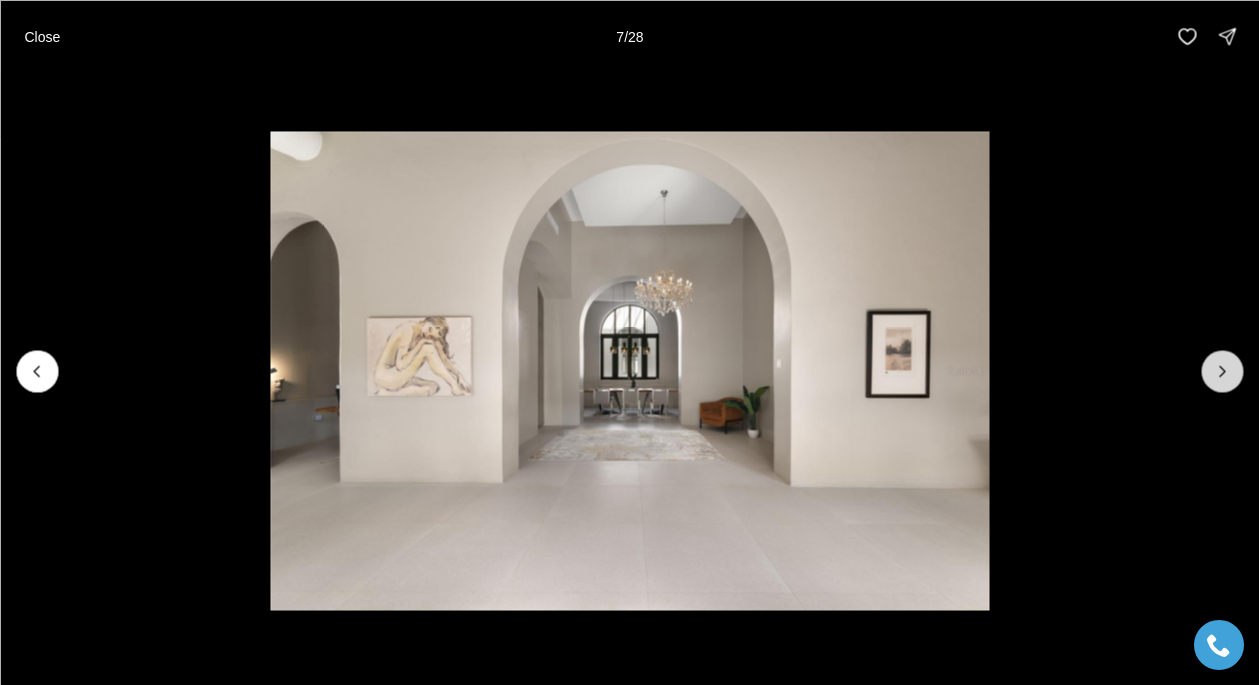 click 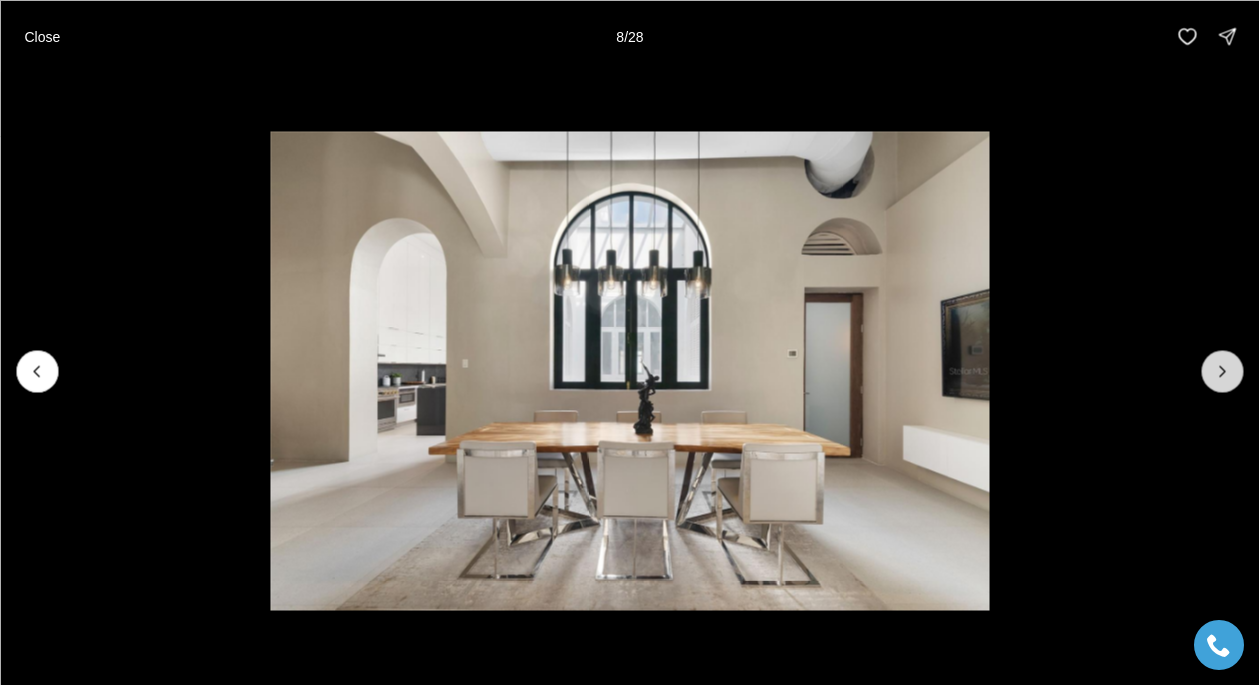 click 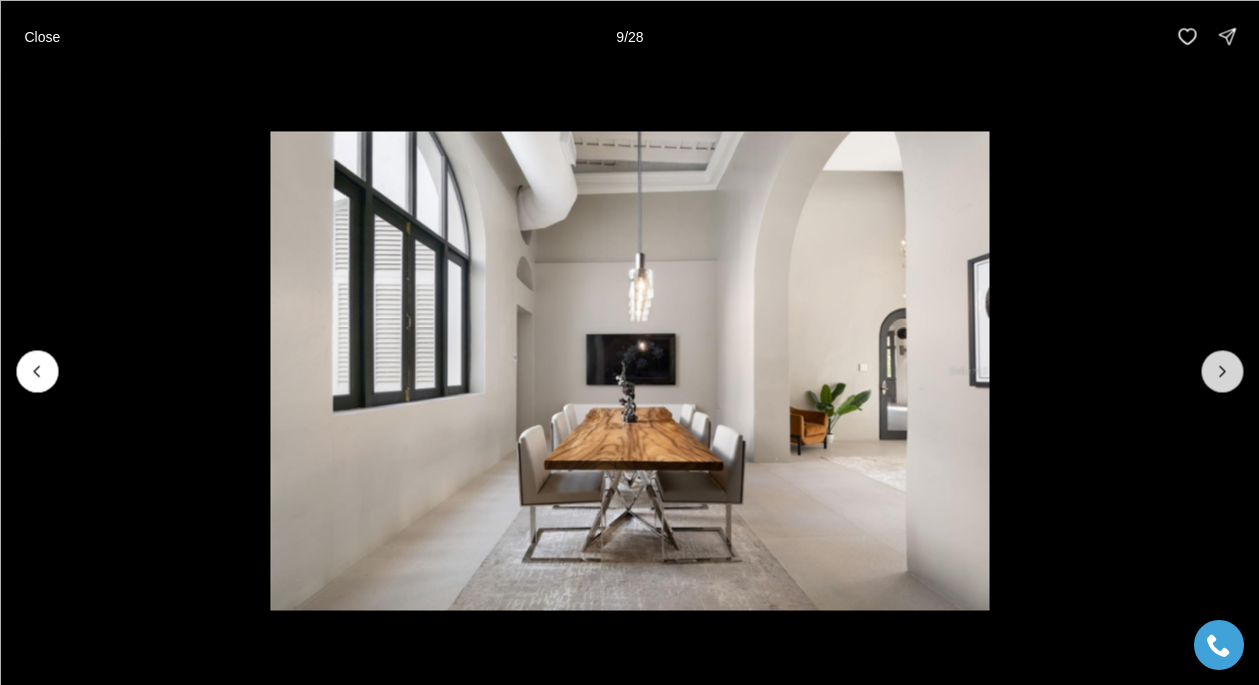 click 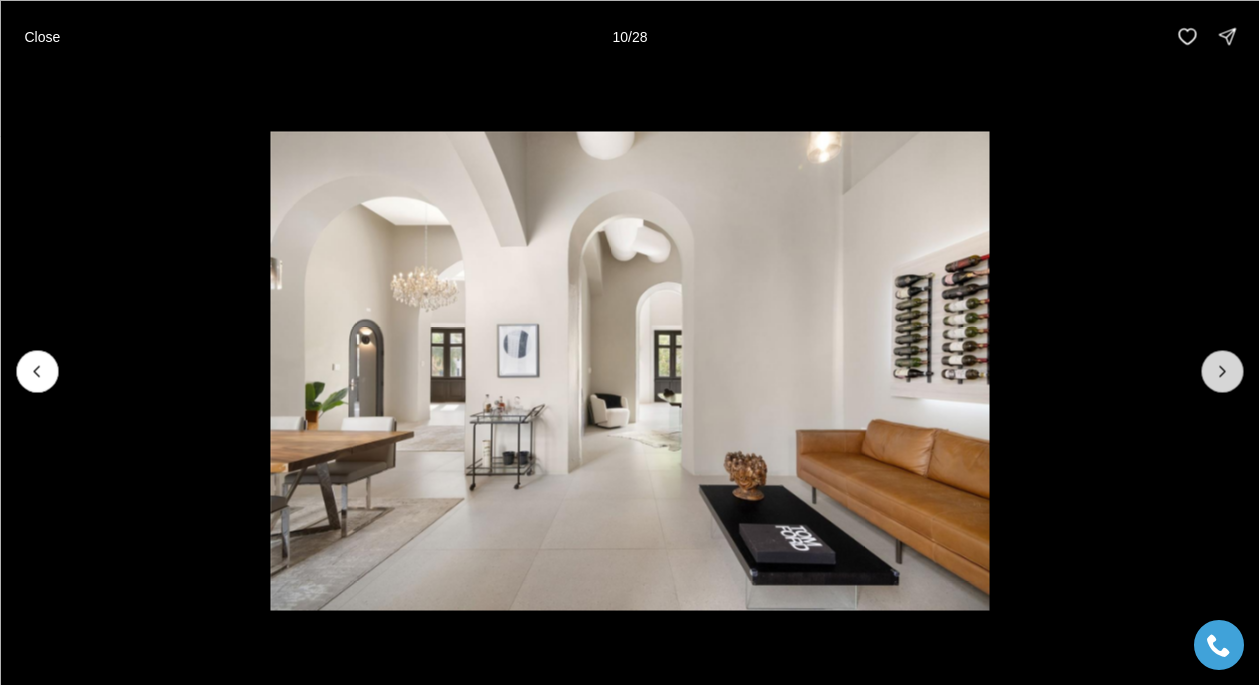 click 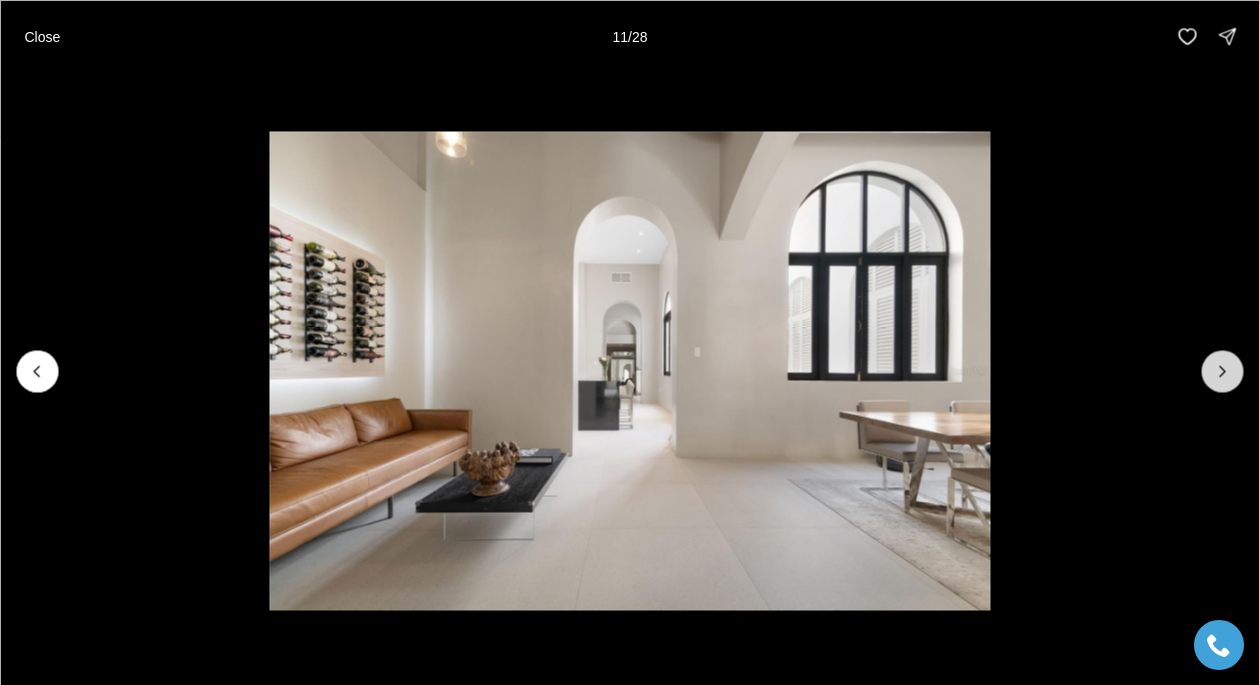 click 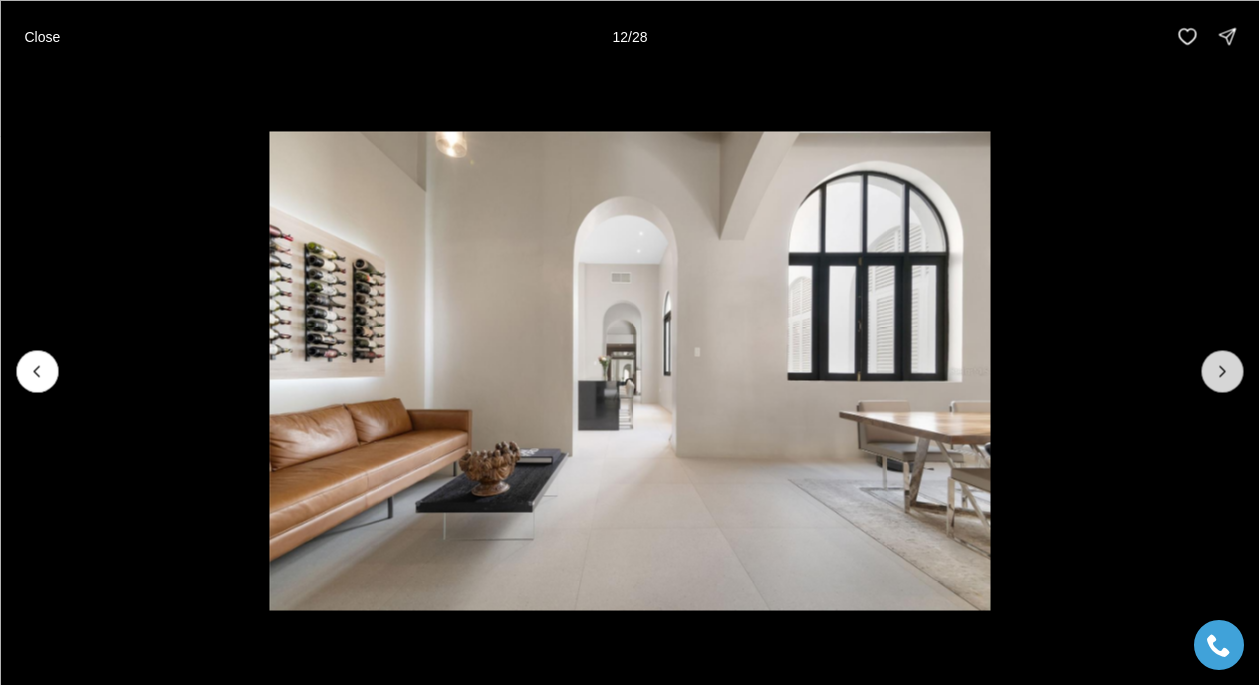 click 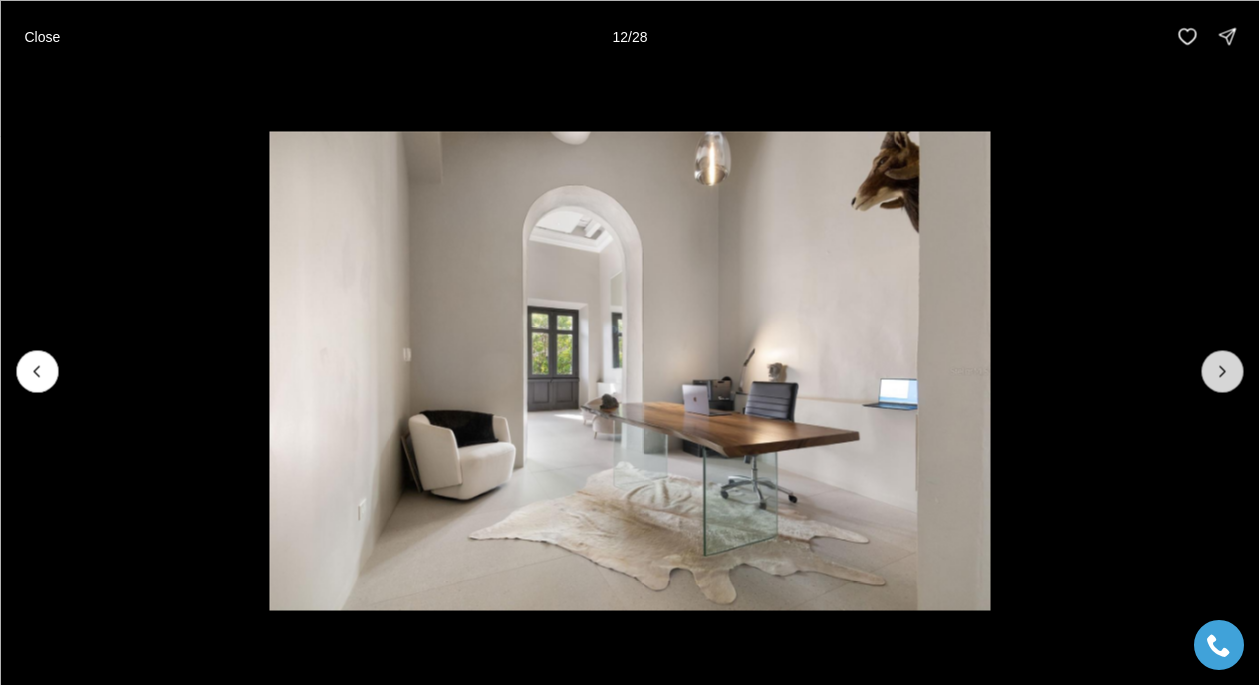 click 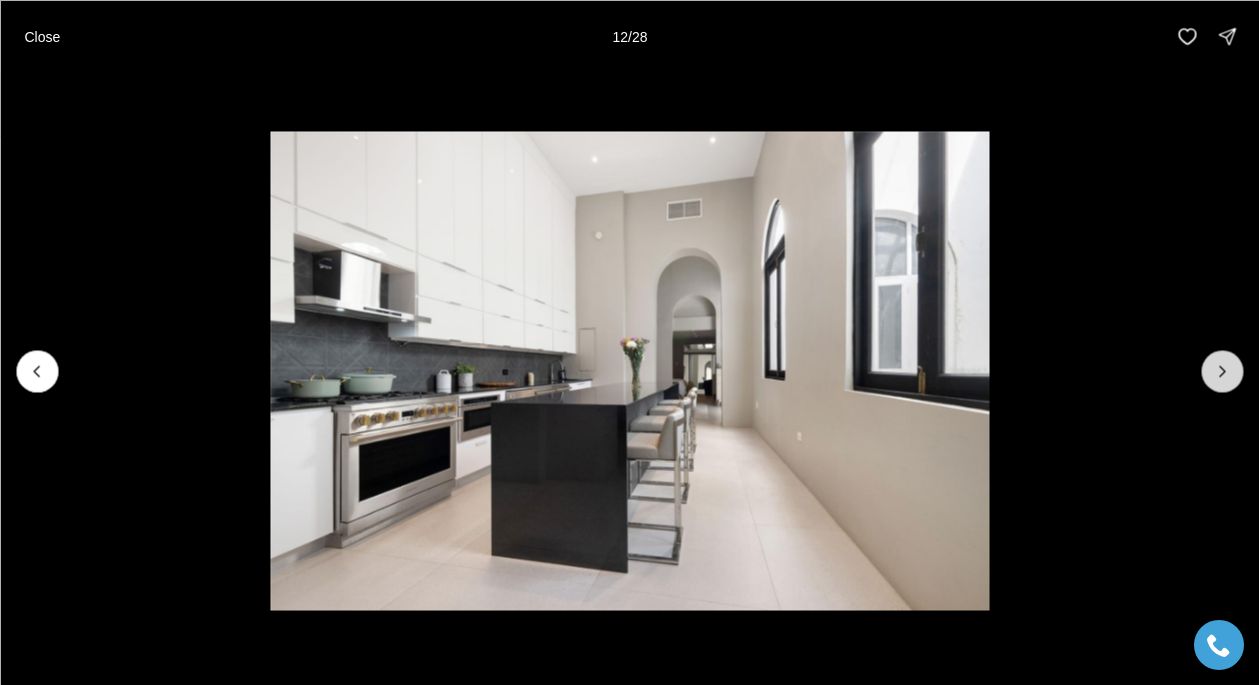 click 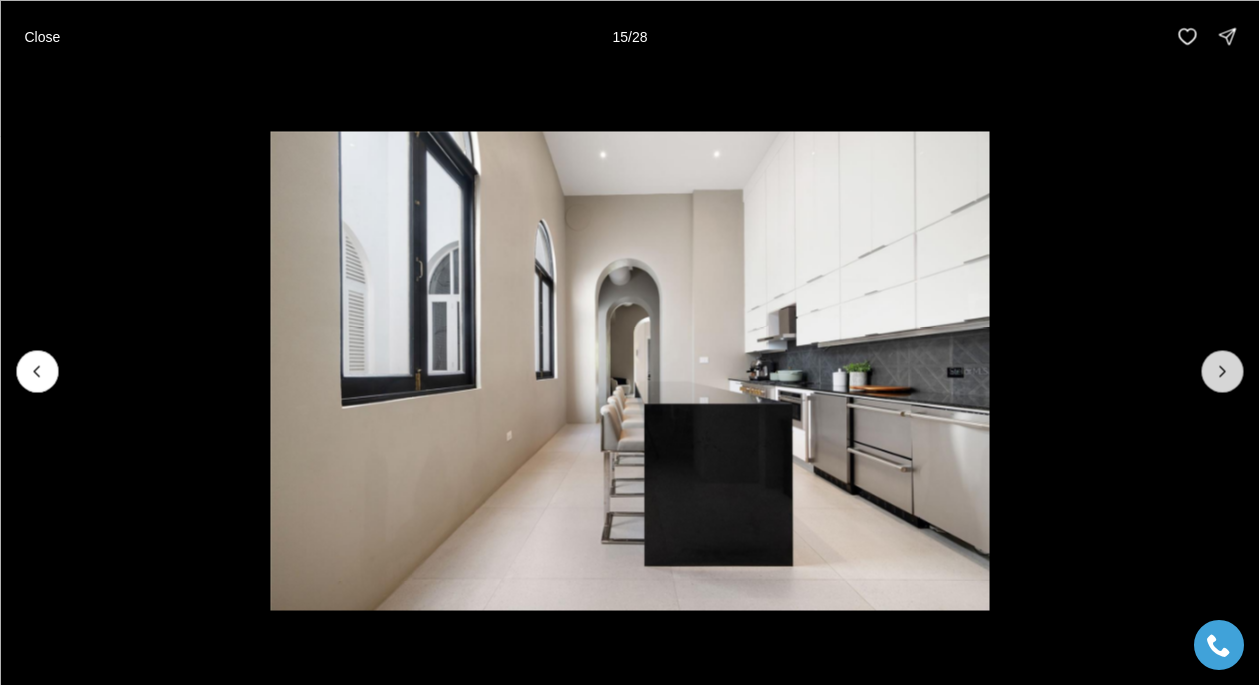 click 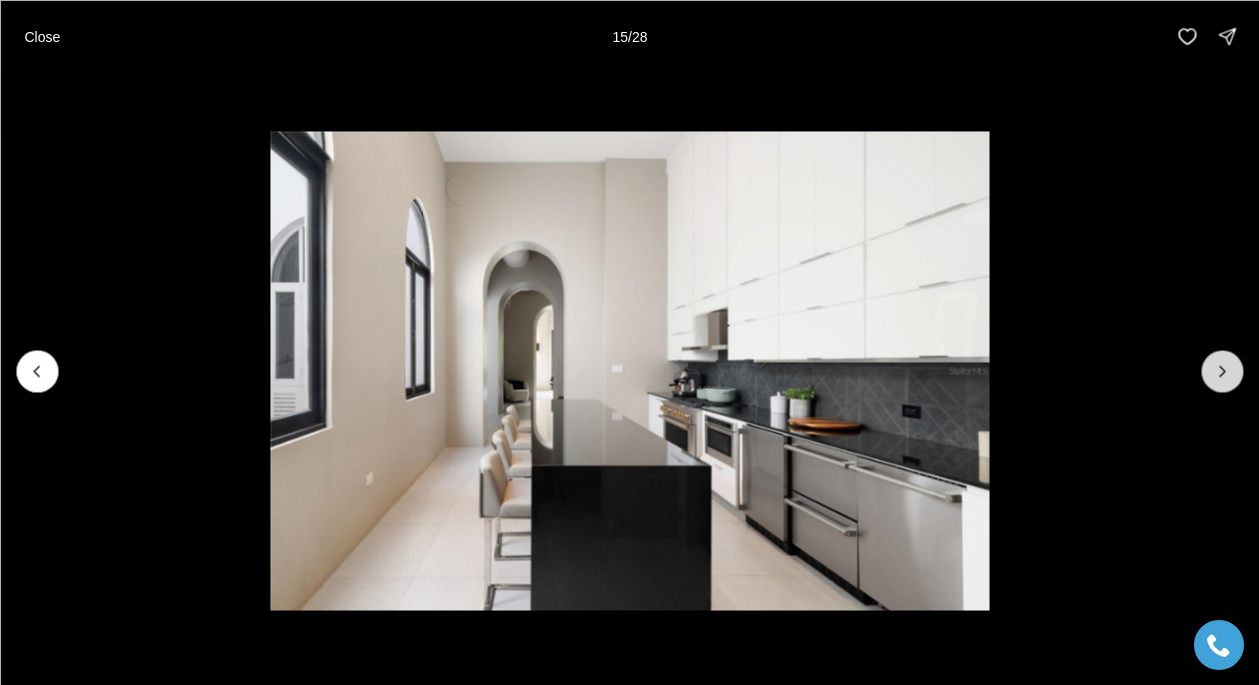 click 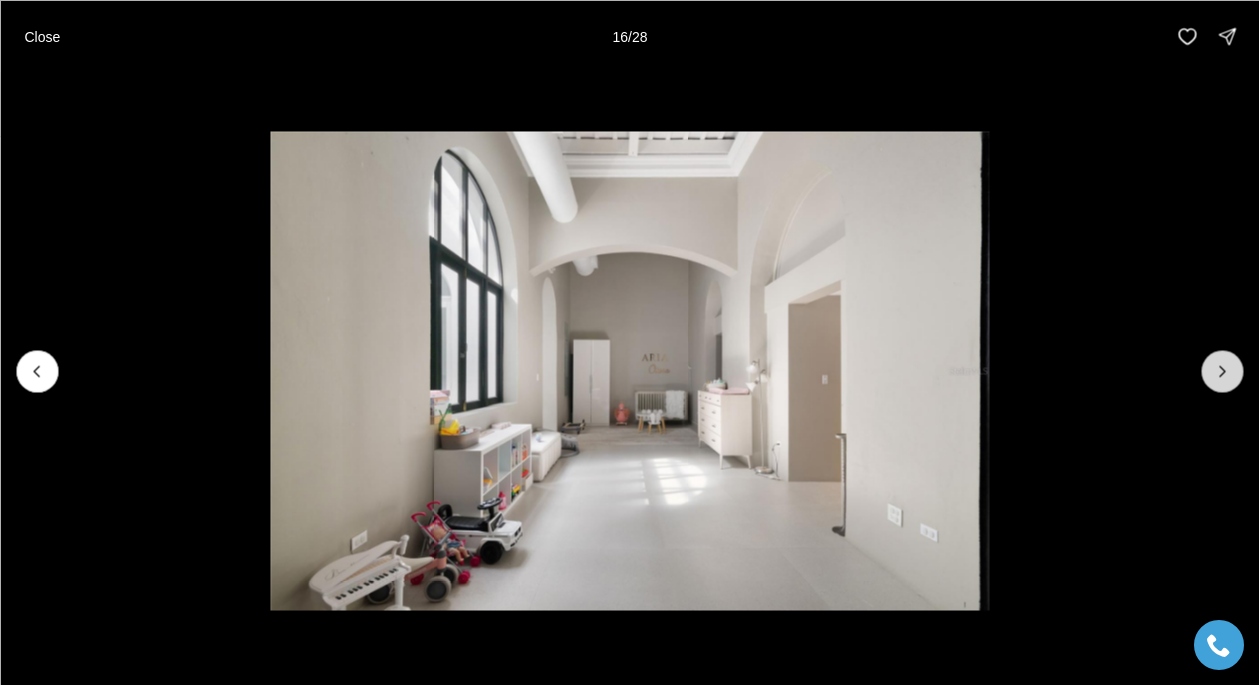 click 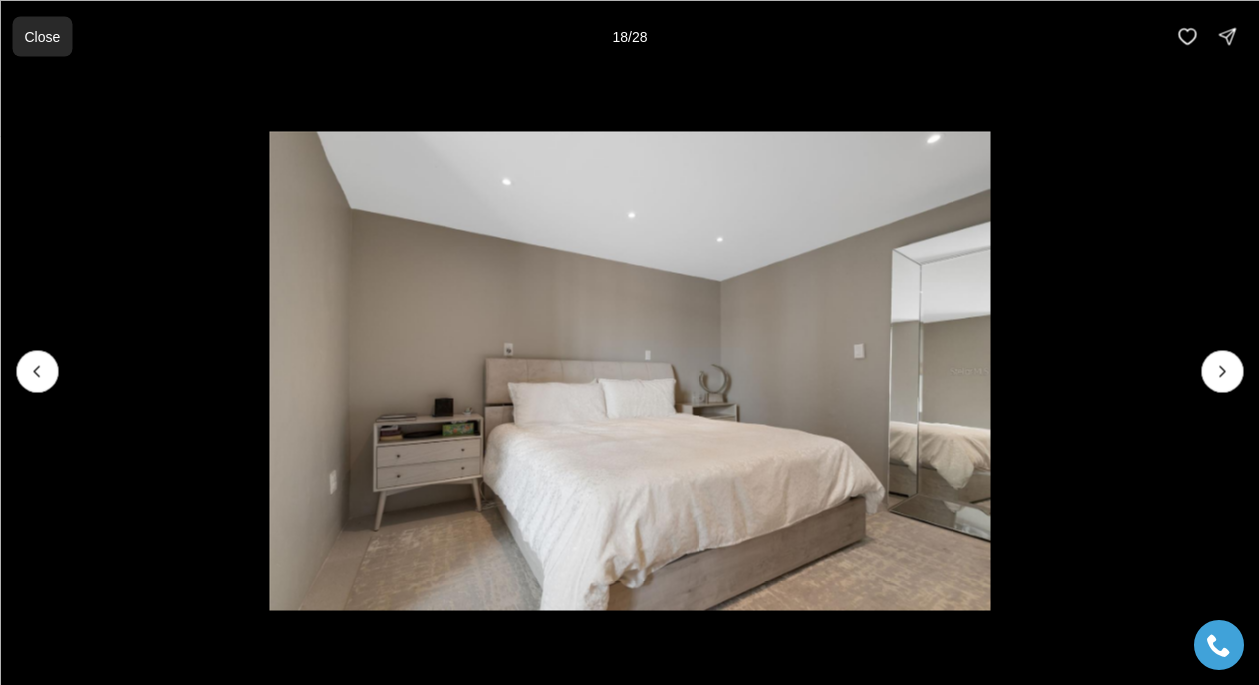 click on "Close" at bounding box center [42, 36] 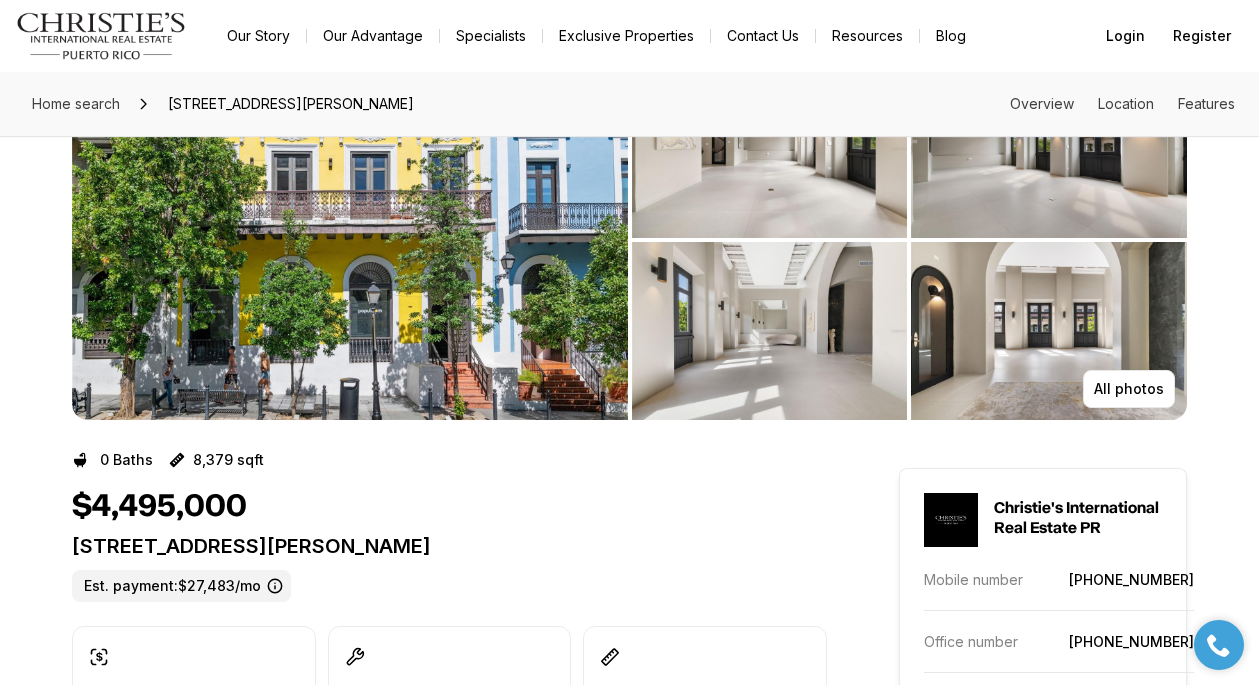 scroll, scrollTop: 111, scrollLeft: 0, axis: vertical 